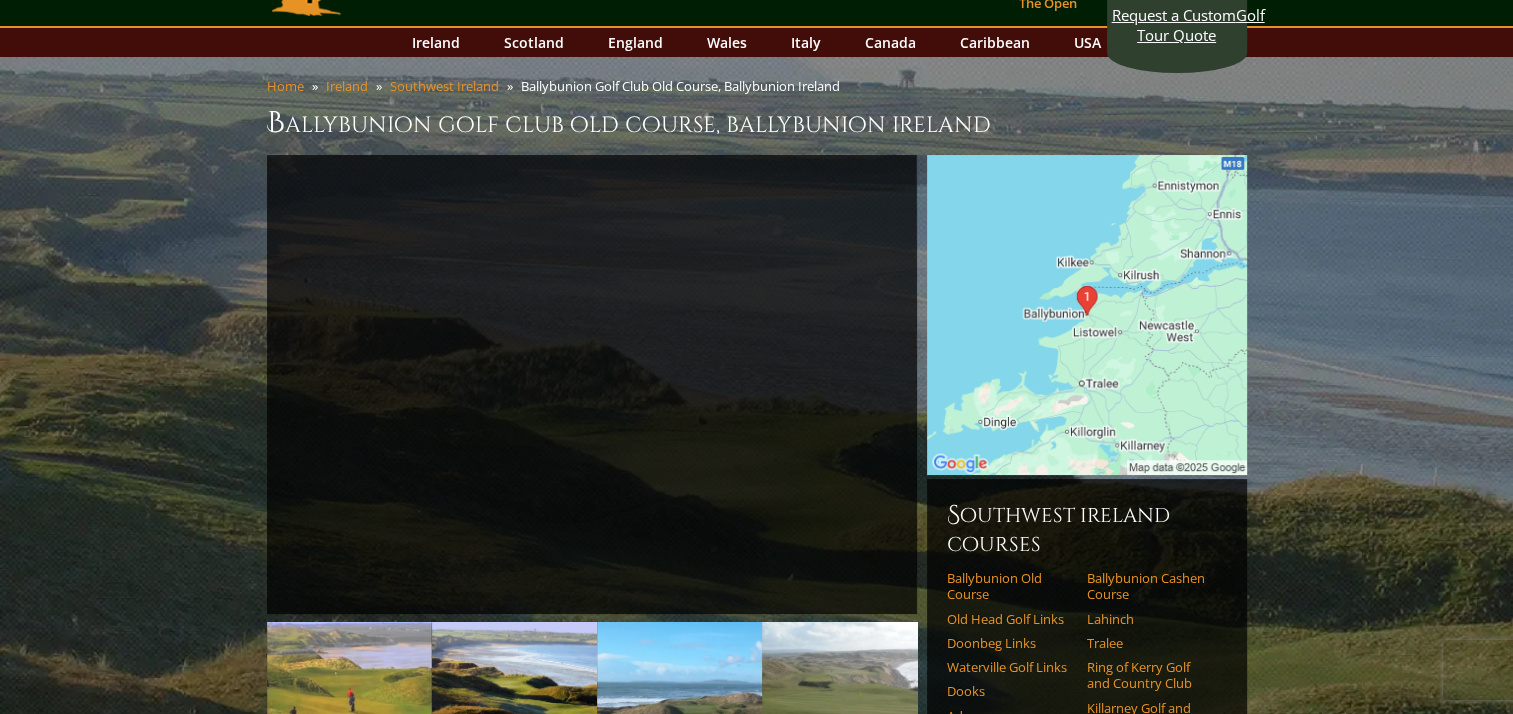 scroll, scrollTop: 0, scrollLeft: 0, axis: both 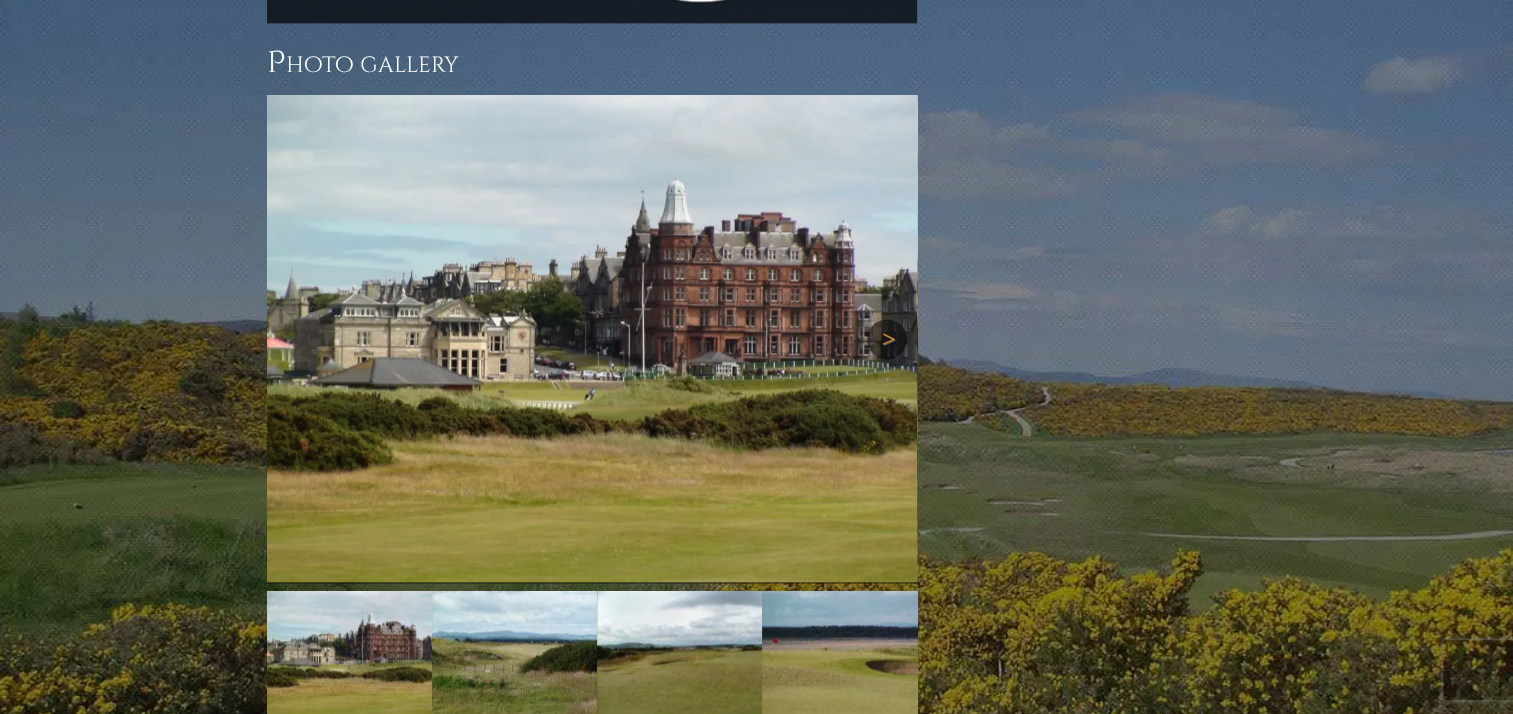 click on "Next" at bounding box center (887, 339) 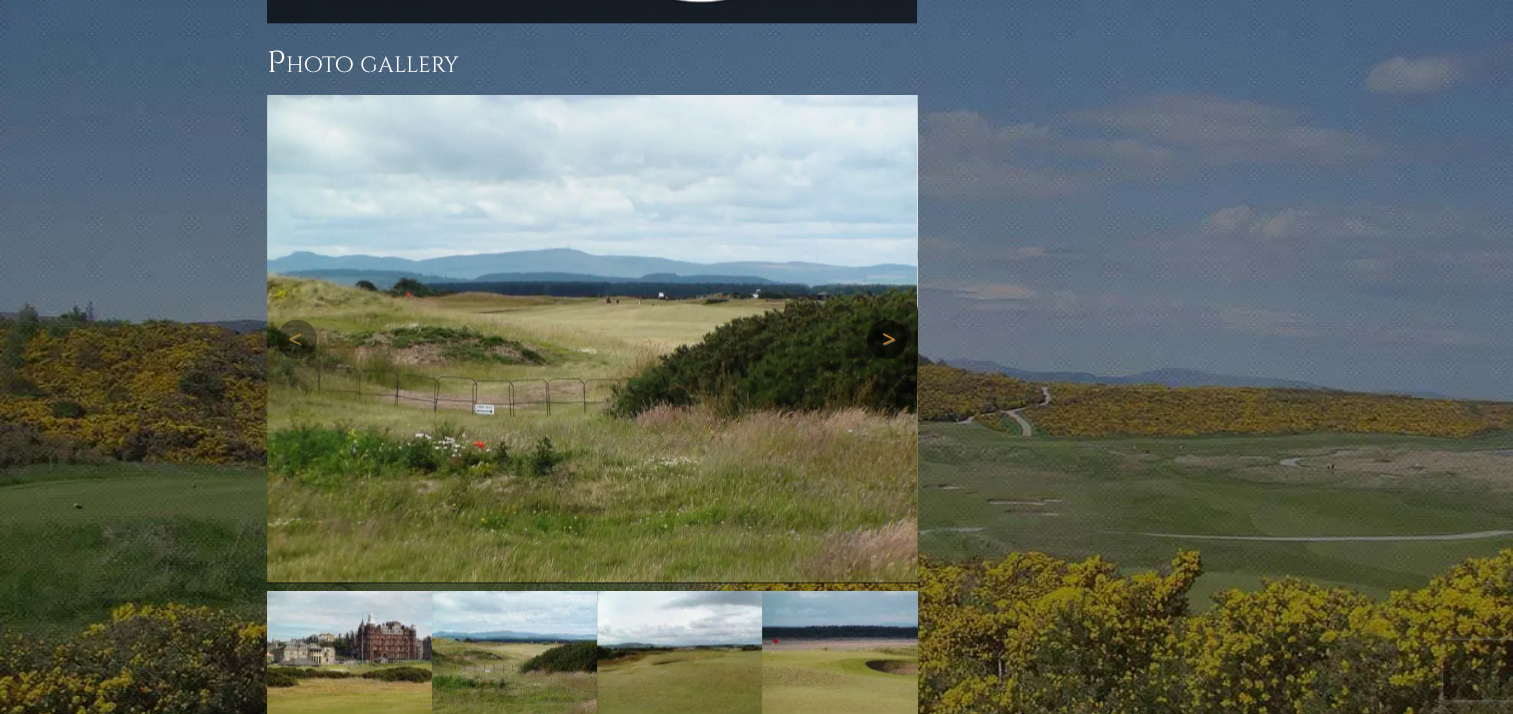 click on "Next" at bounding box center [887, 339] 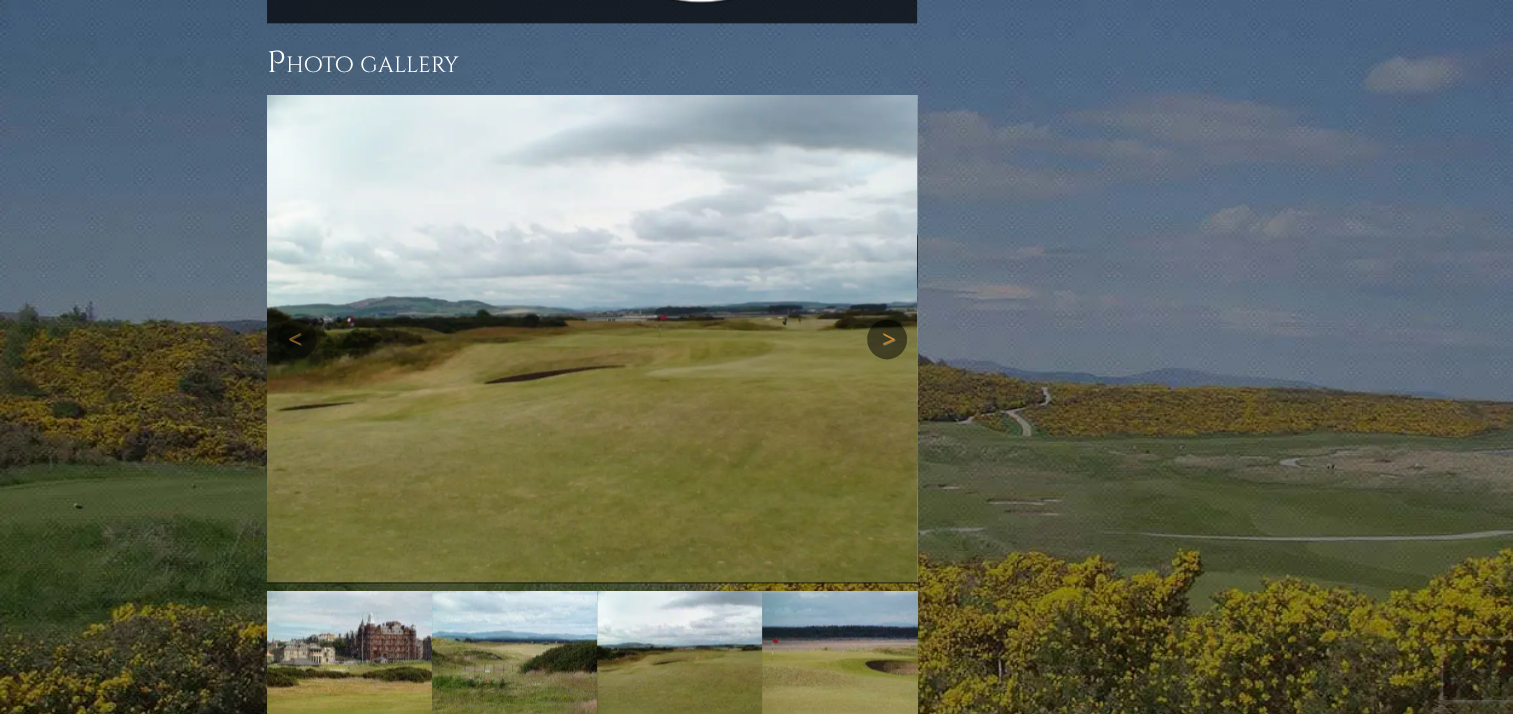click on "Next" at bounding box center (887, 339) 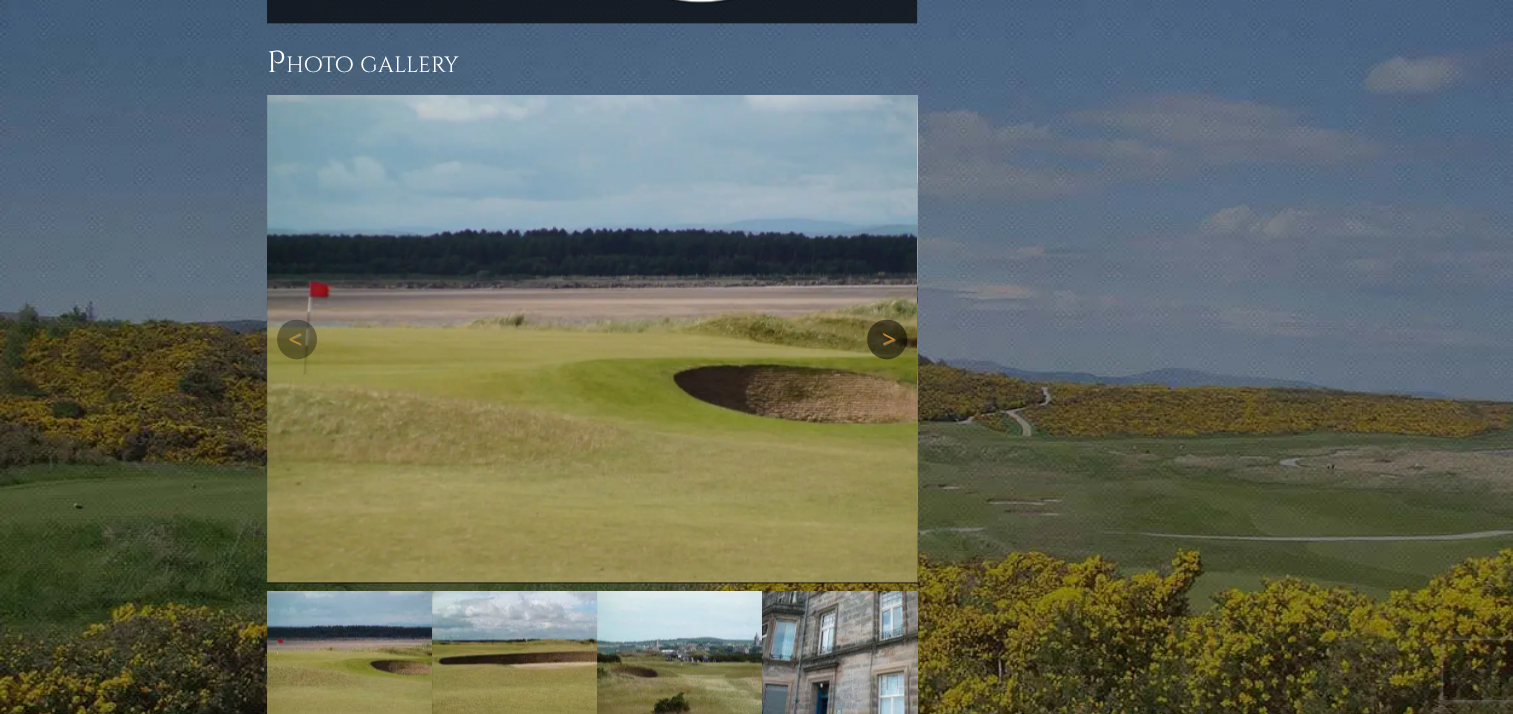 click on "Next" at bounding box center [887, 339] 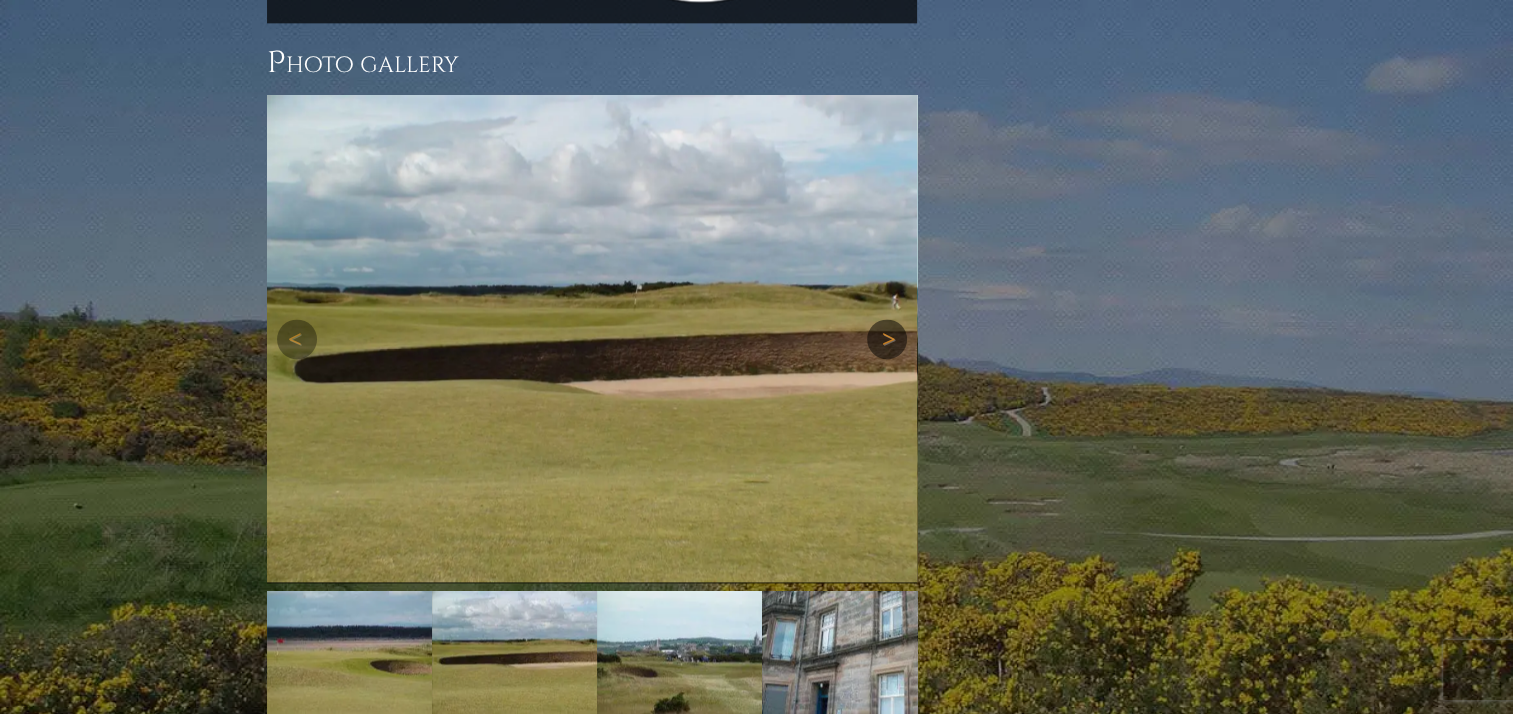 click on "Next" at bounding box center [887, 339] 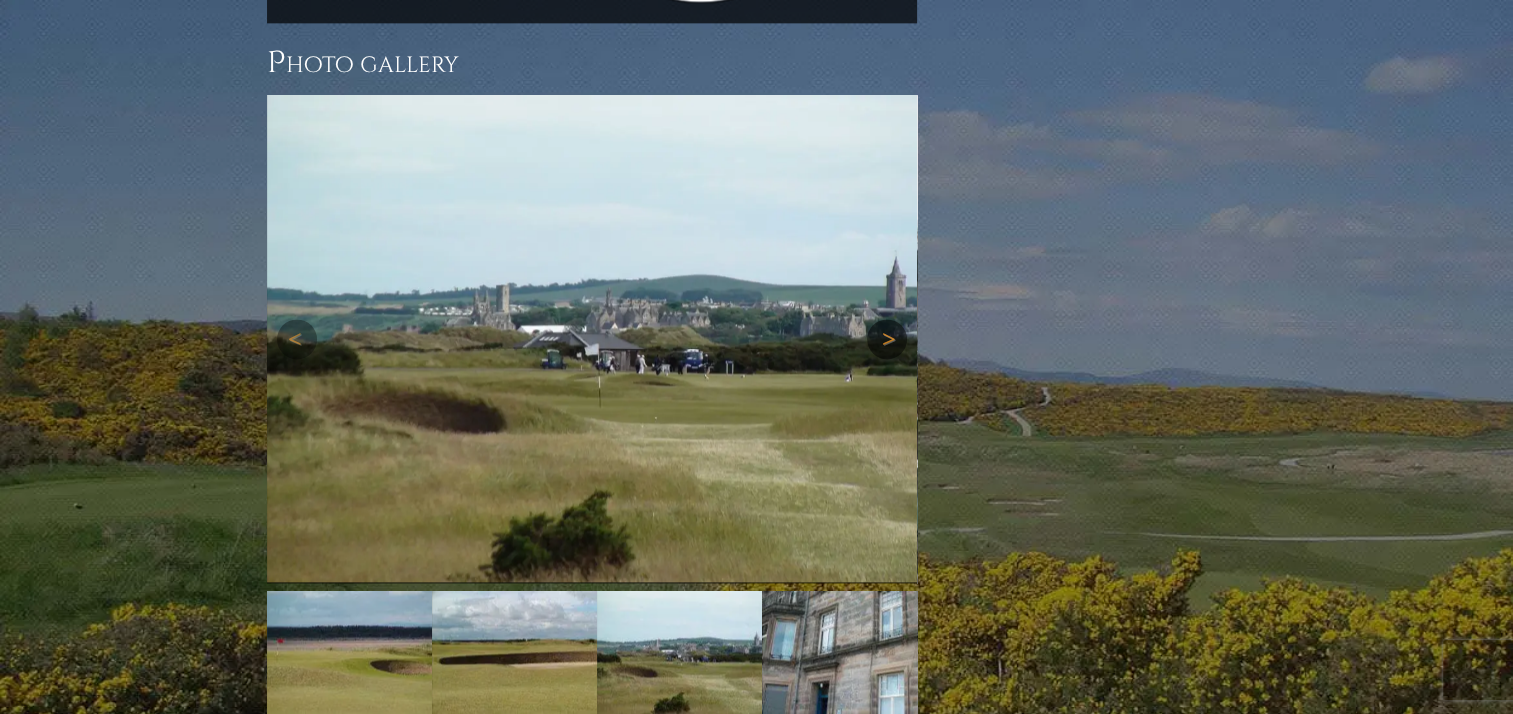 click on "Next" at bounding box center (887, 339) 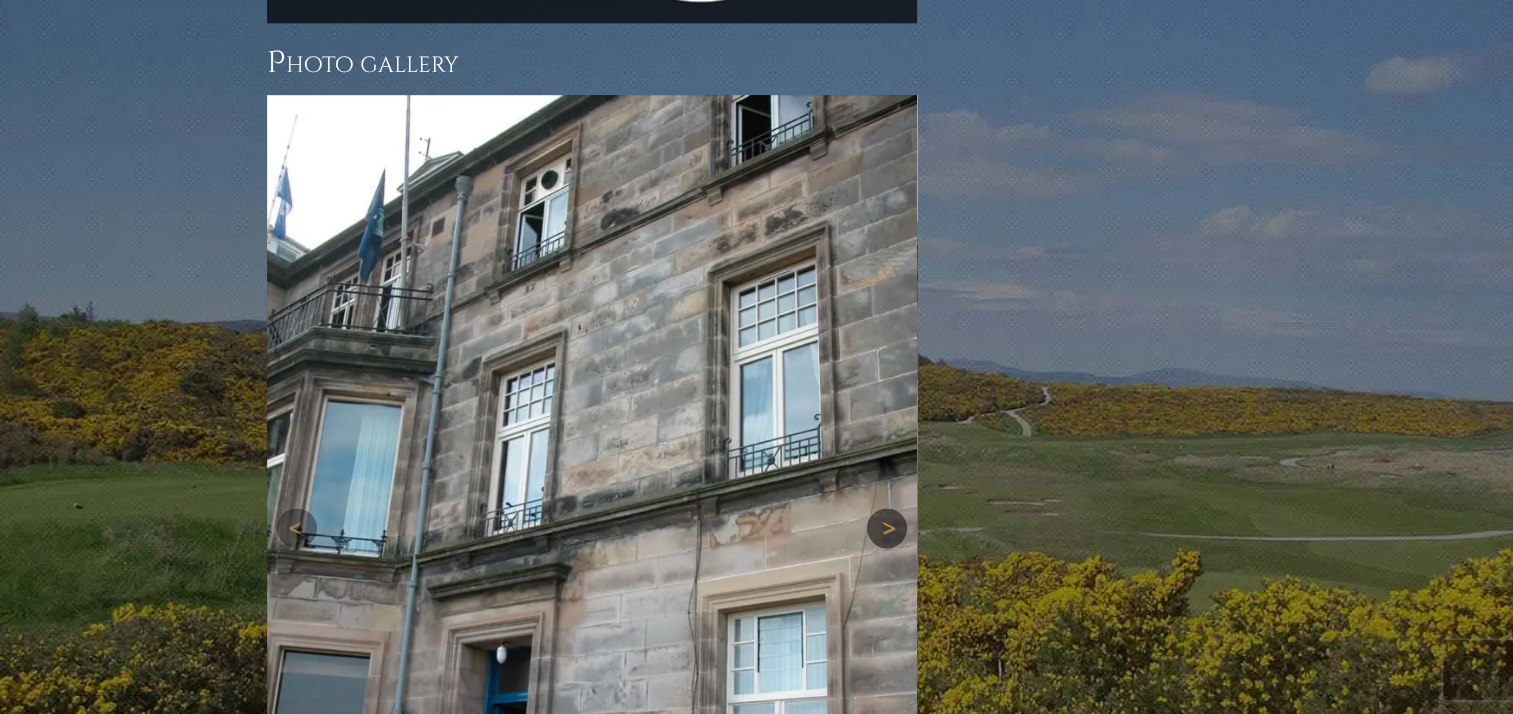 click on "Next" at bounding box center [887, 528] 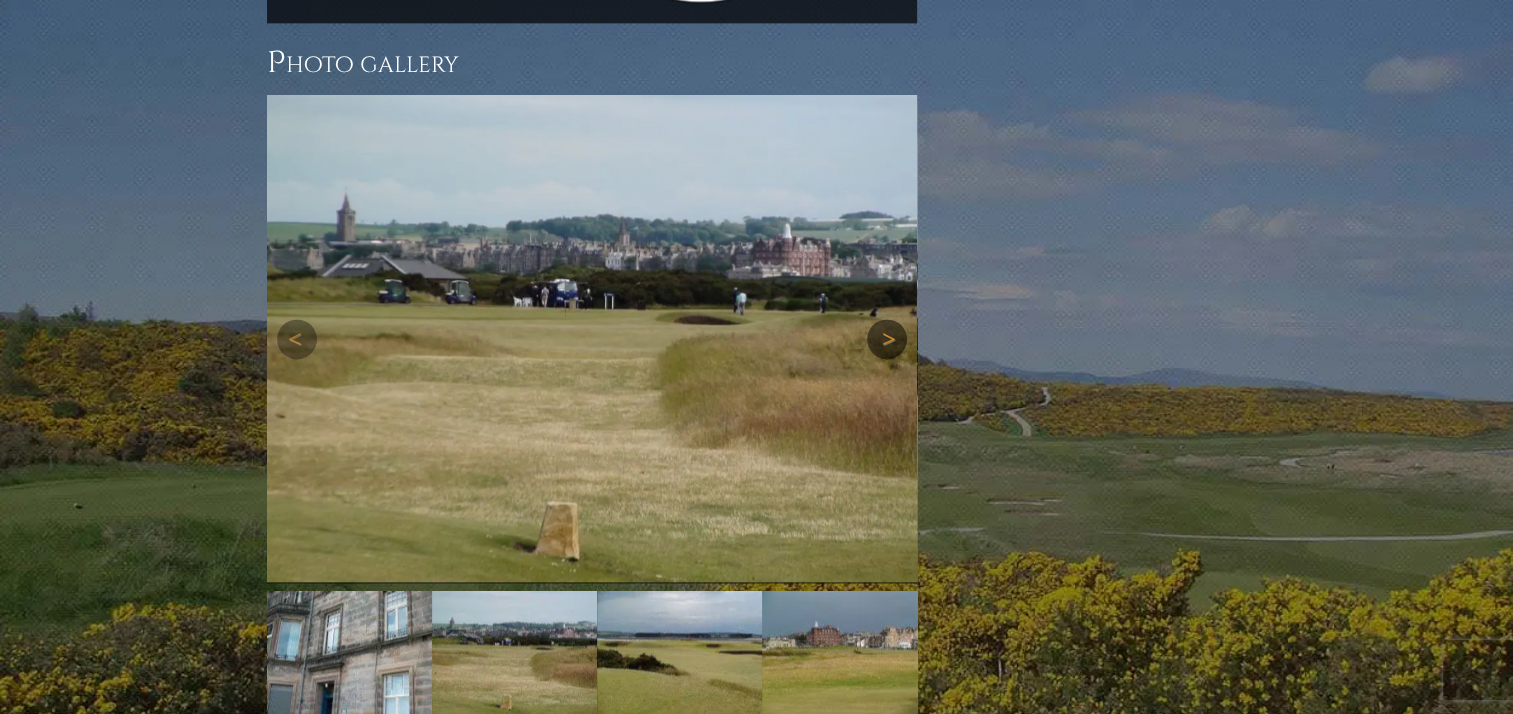 click on "Next" at bounding box center (887, 339) 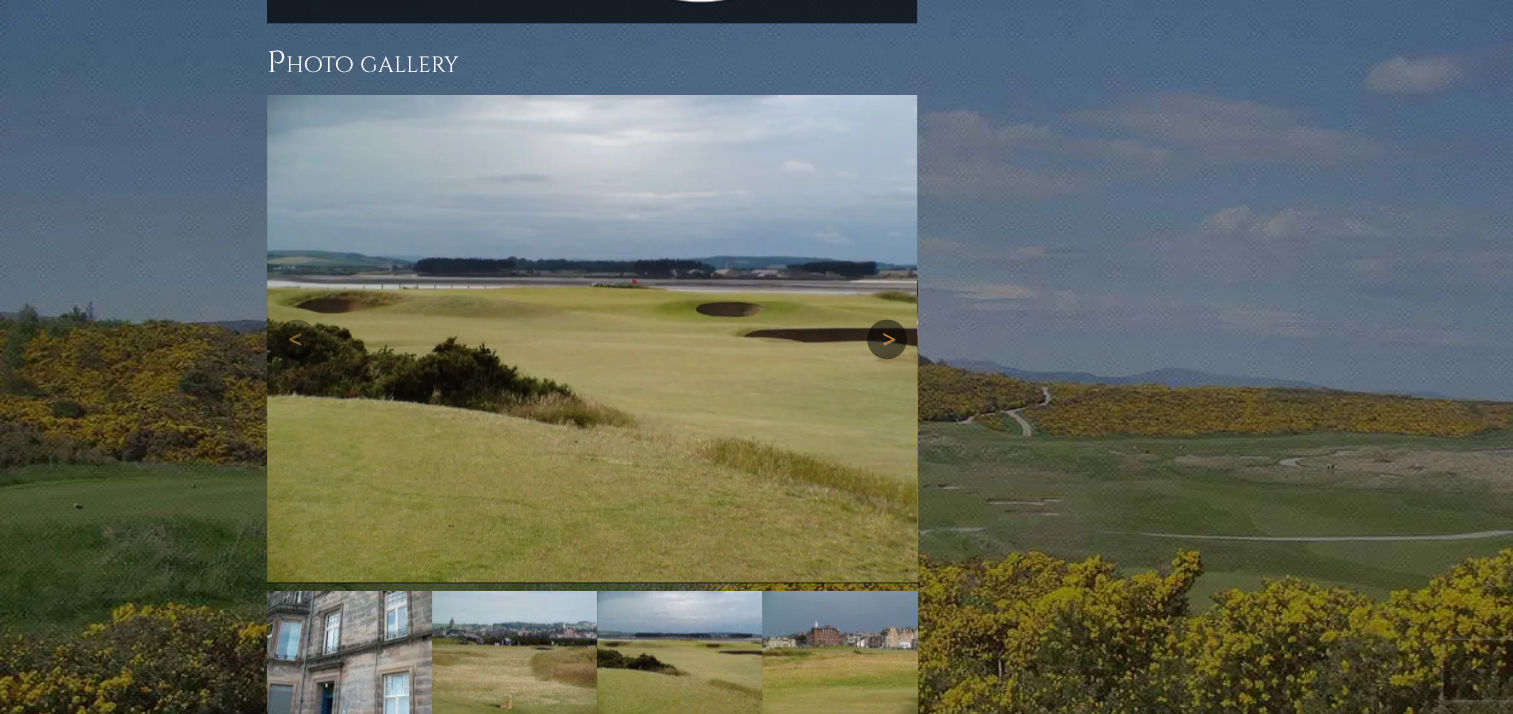 click on "Next" at bounding box center (887, 339) 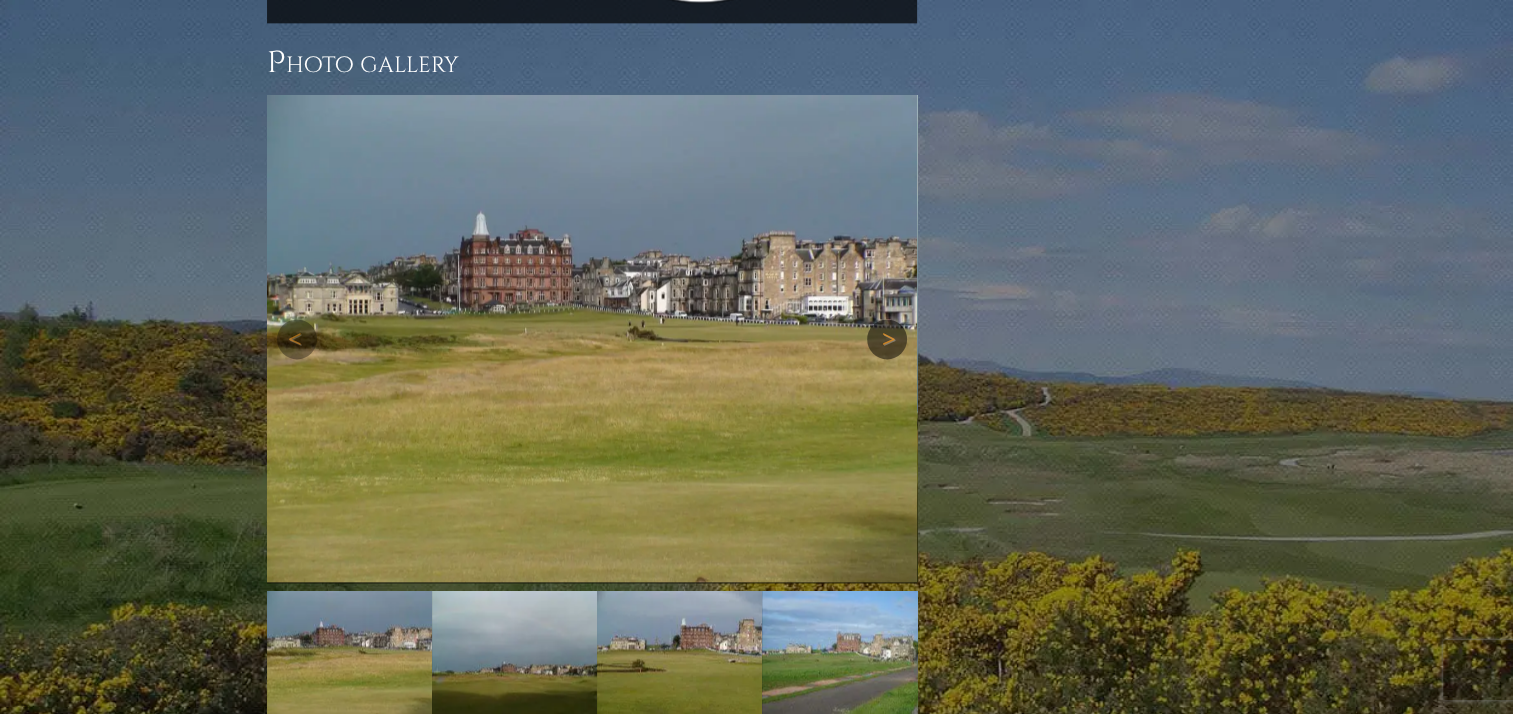 click on "Next" at bounding box center [887, 339] 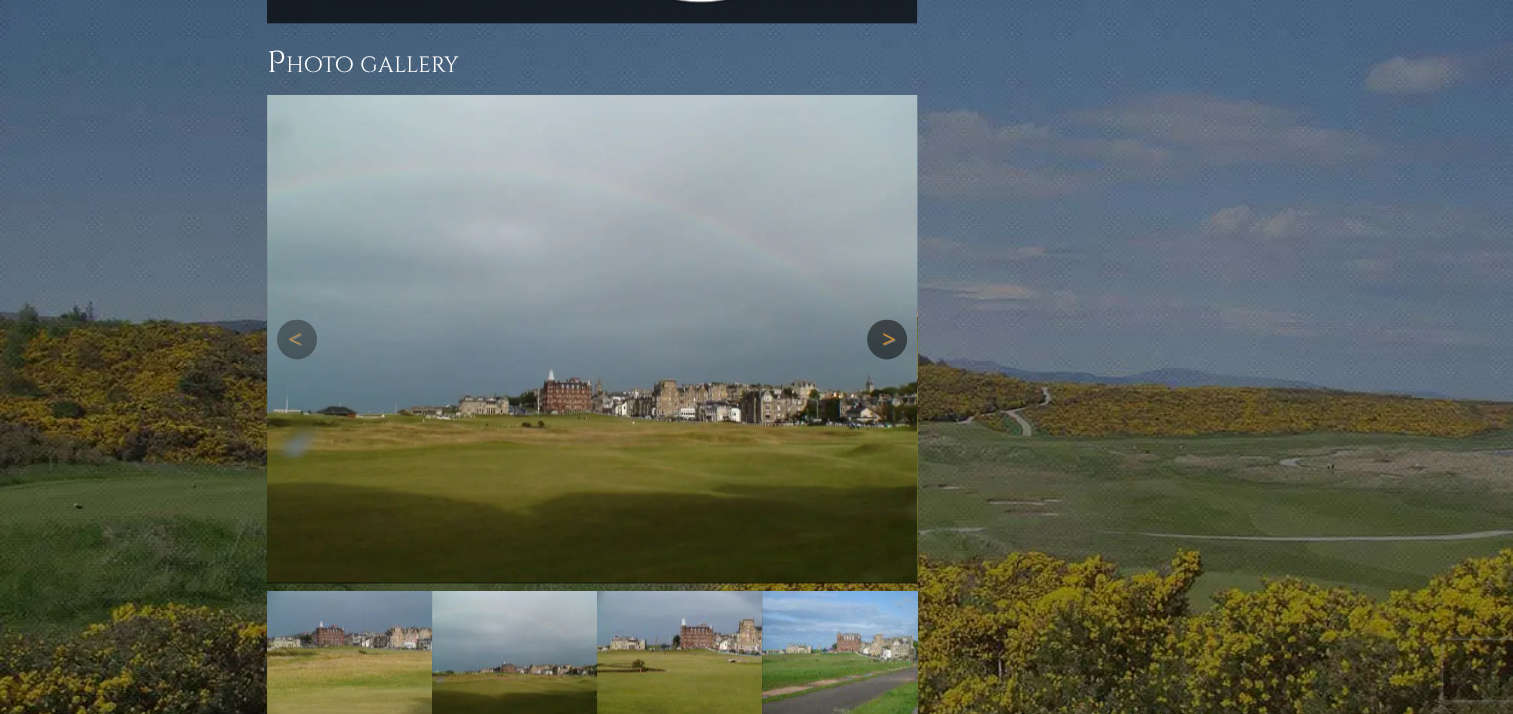 click on "Next" at bounding box center (887, 339) 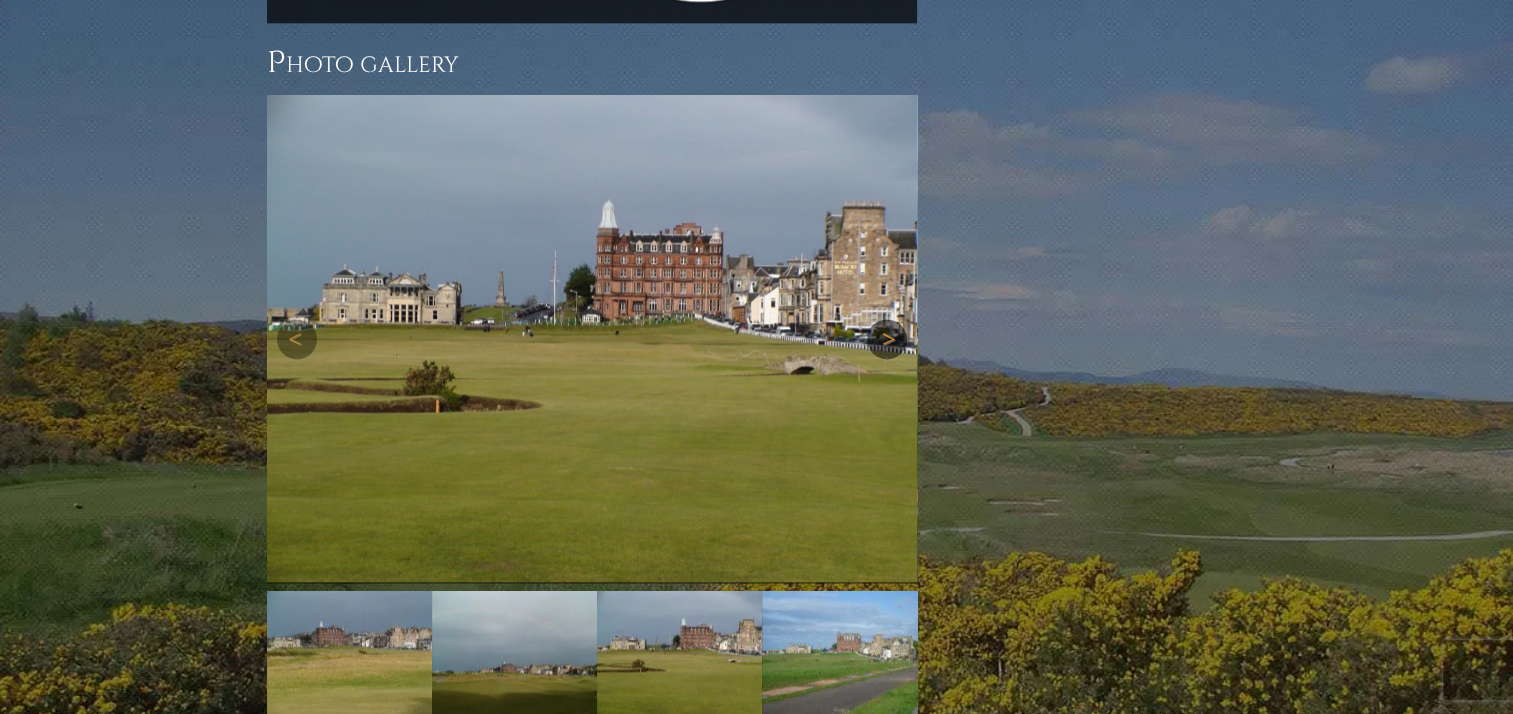 click on "Next" at bounding box center [887, 339] 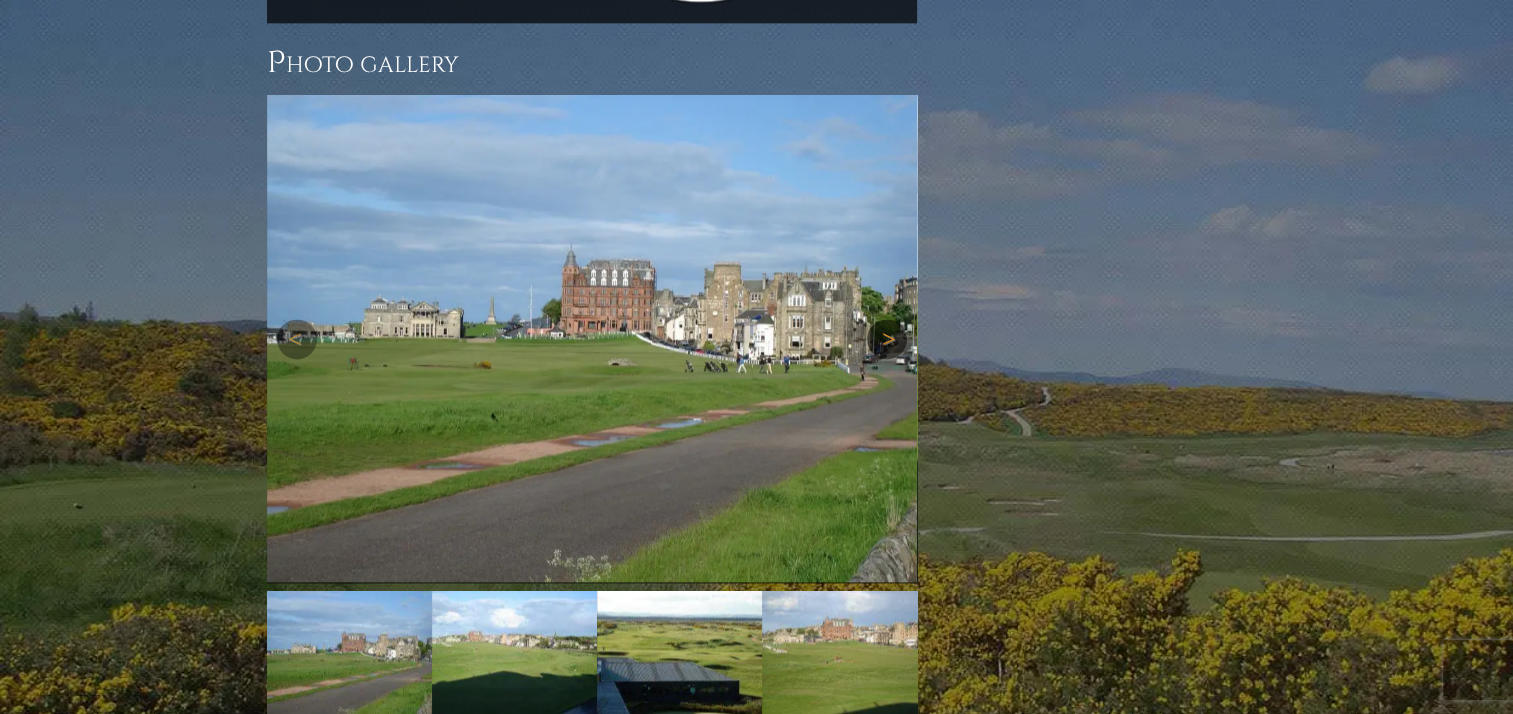 click on "Next" at bounding box center [887, 339] 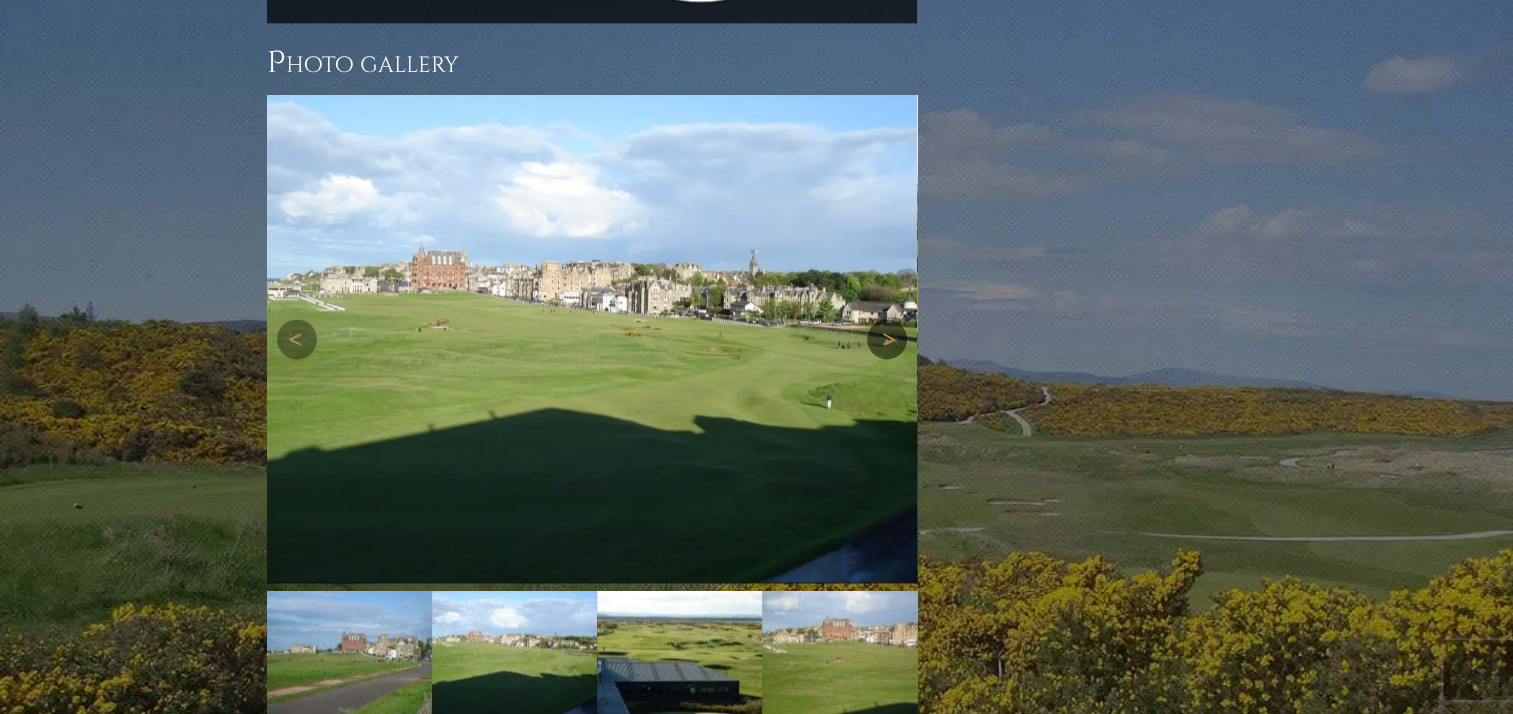 click on "Next" at bounding box center (887, 339) 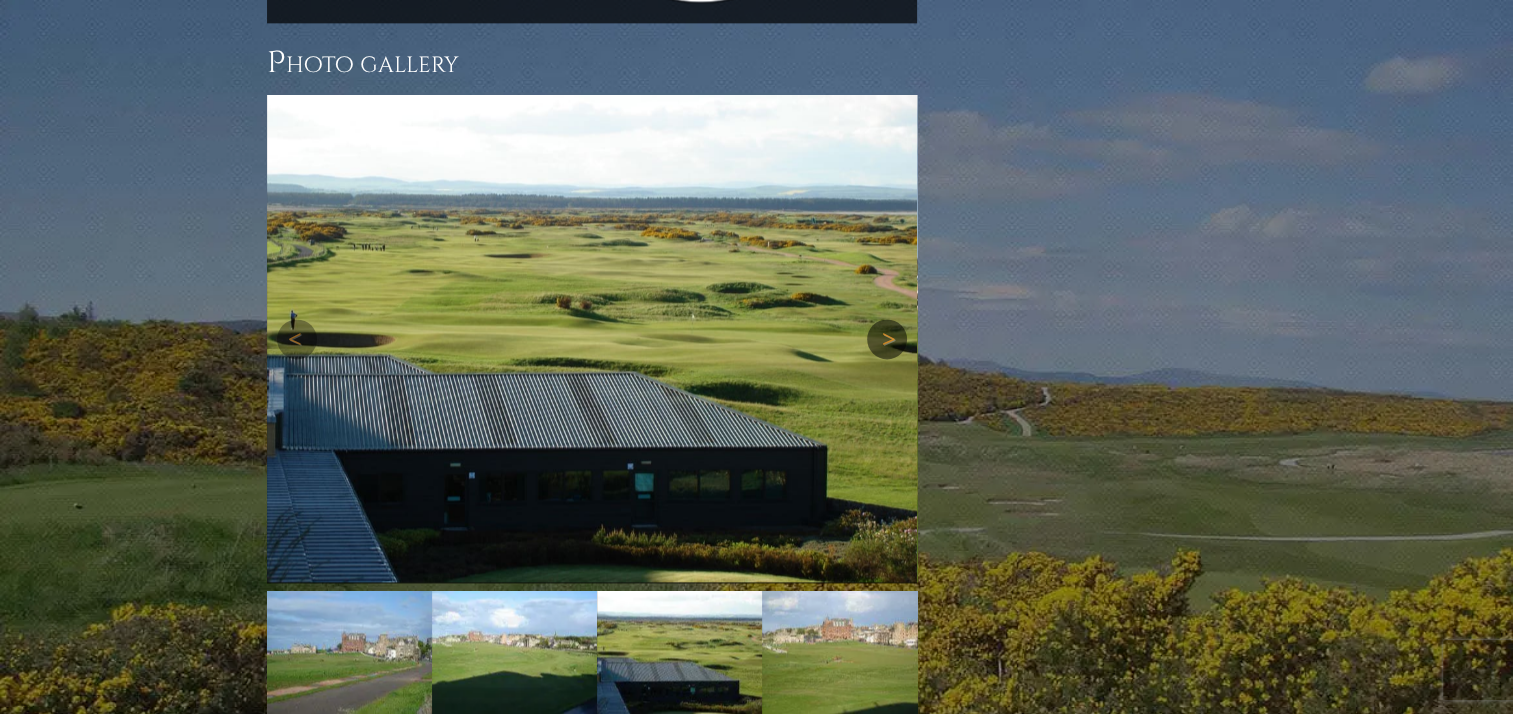 click on "Next" at bounding box center (887, 339) 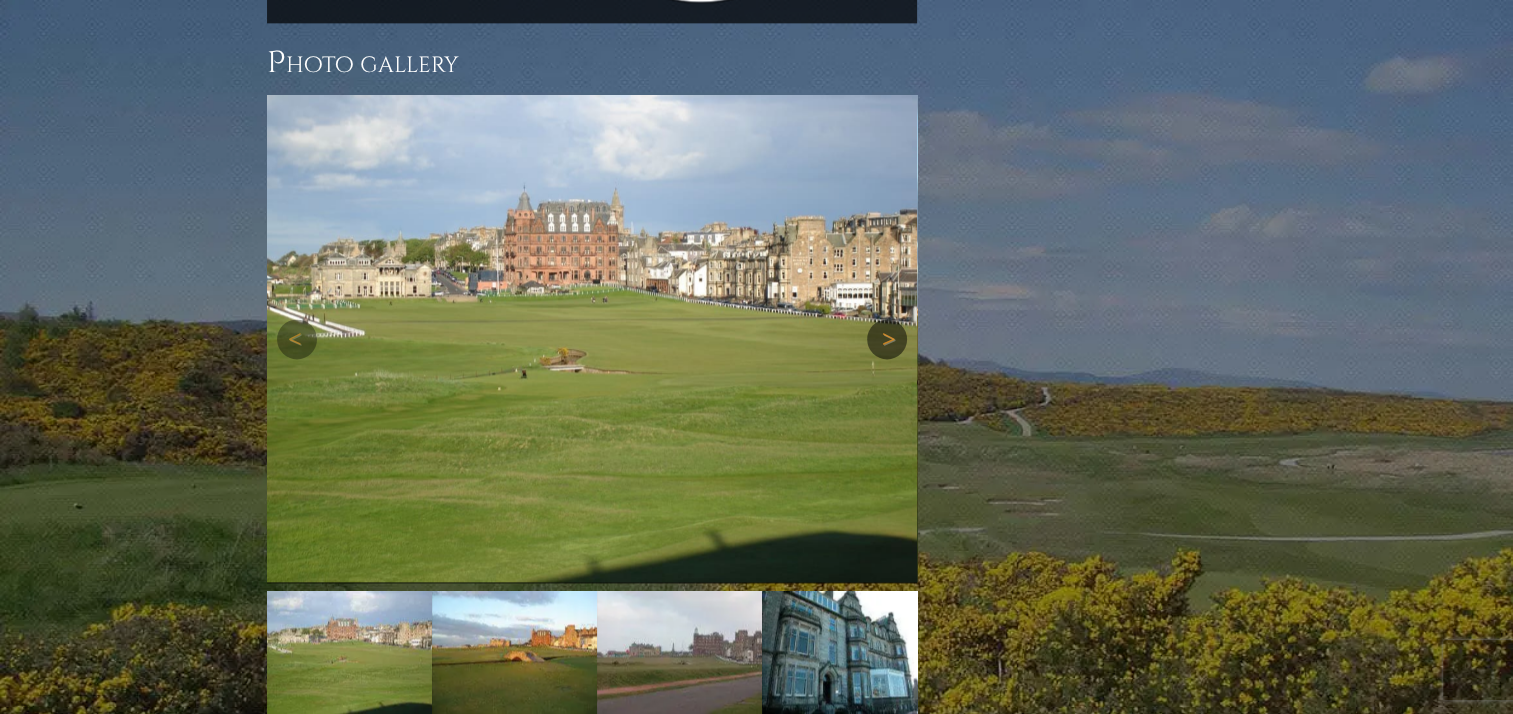 click on "Next" at bounding box center [887, 339] 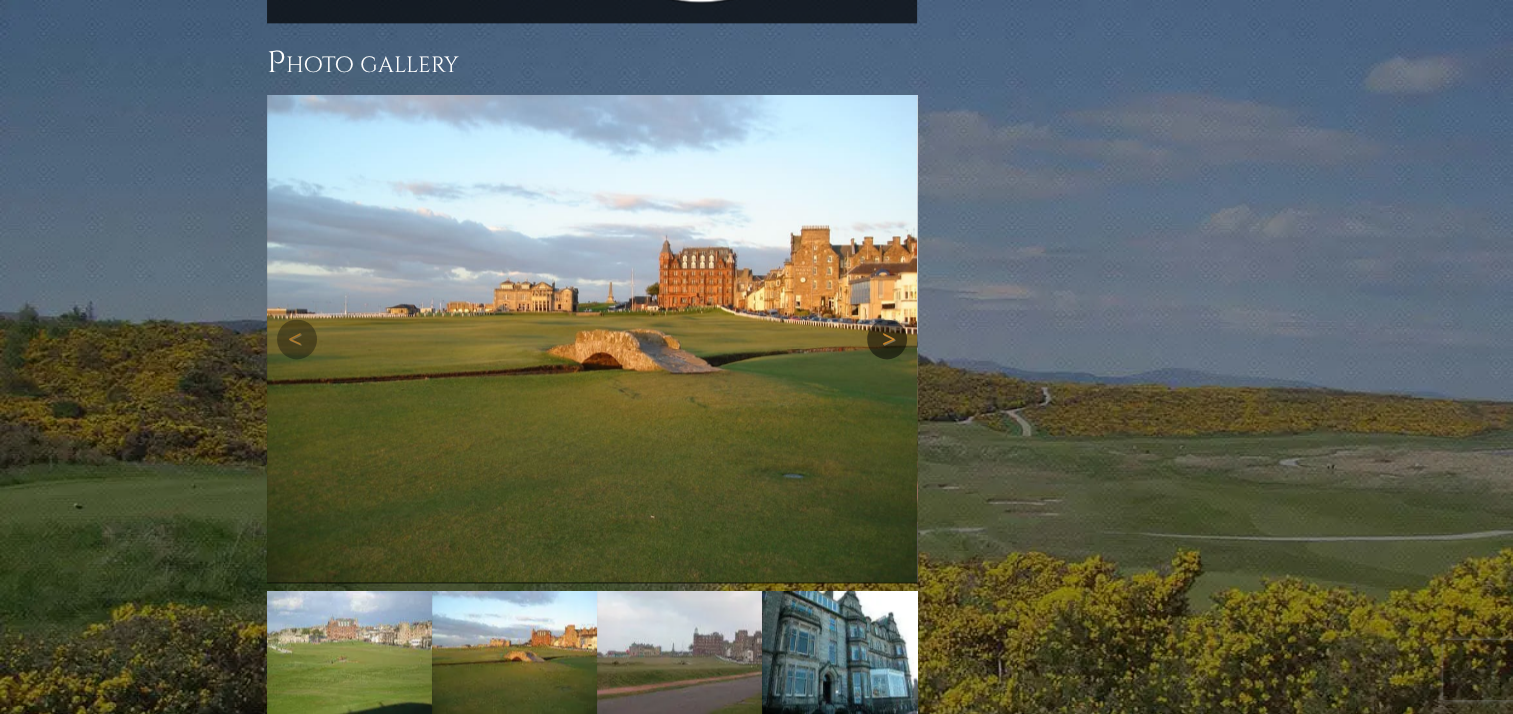 click on "Next" at bounding box center [887, 339] 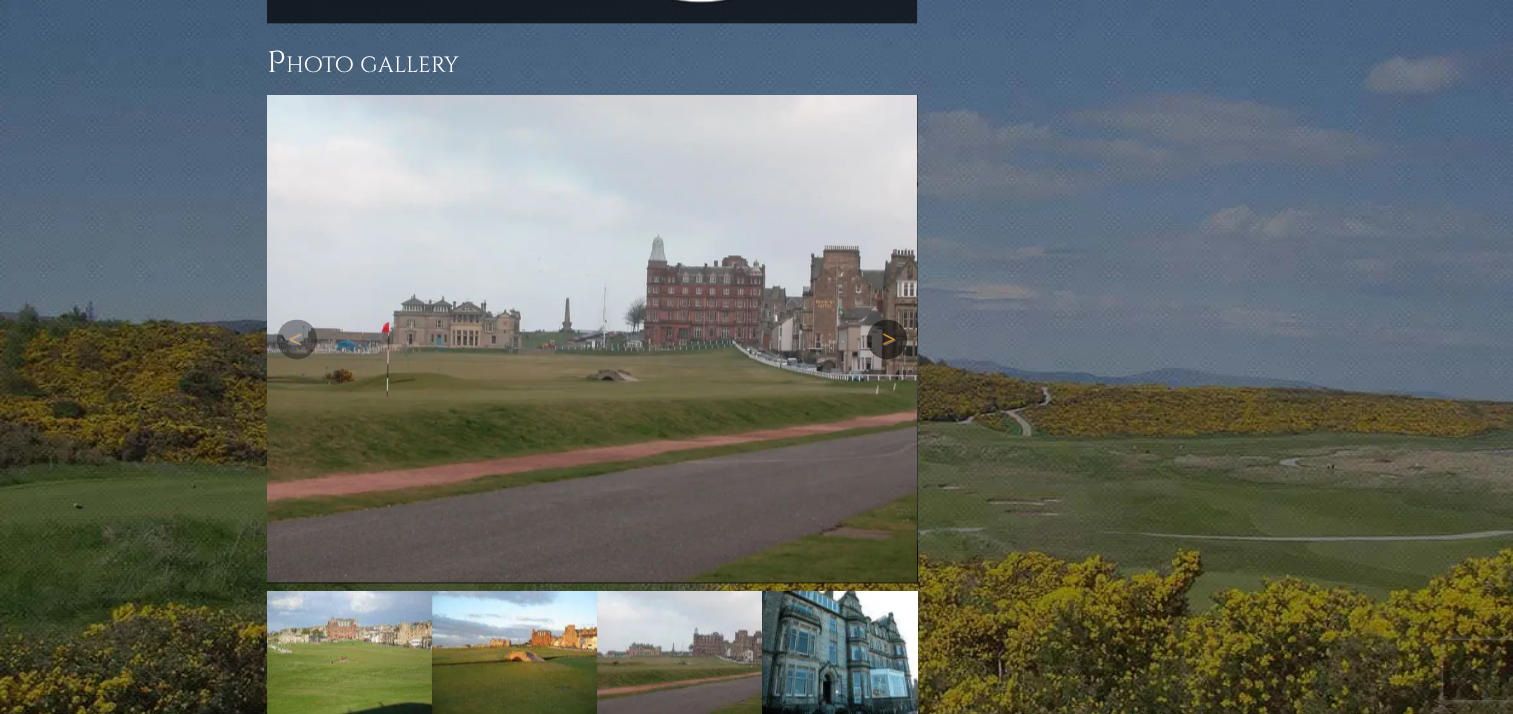 click on "Next" at bounding box center (887, 339) 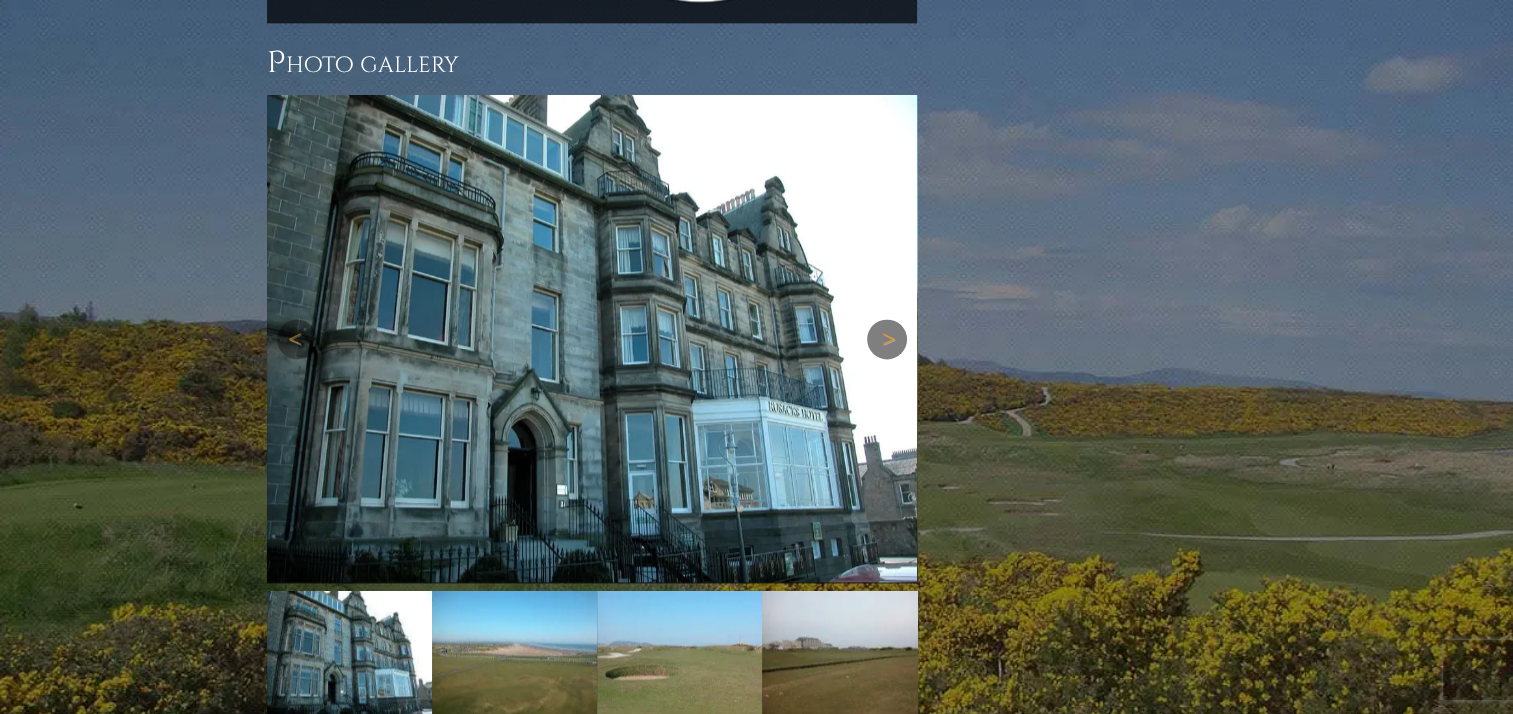 click on "Next" at bounding box center (887, 339) 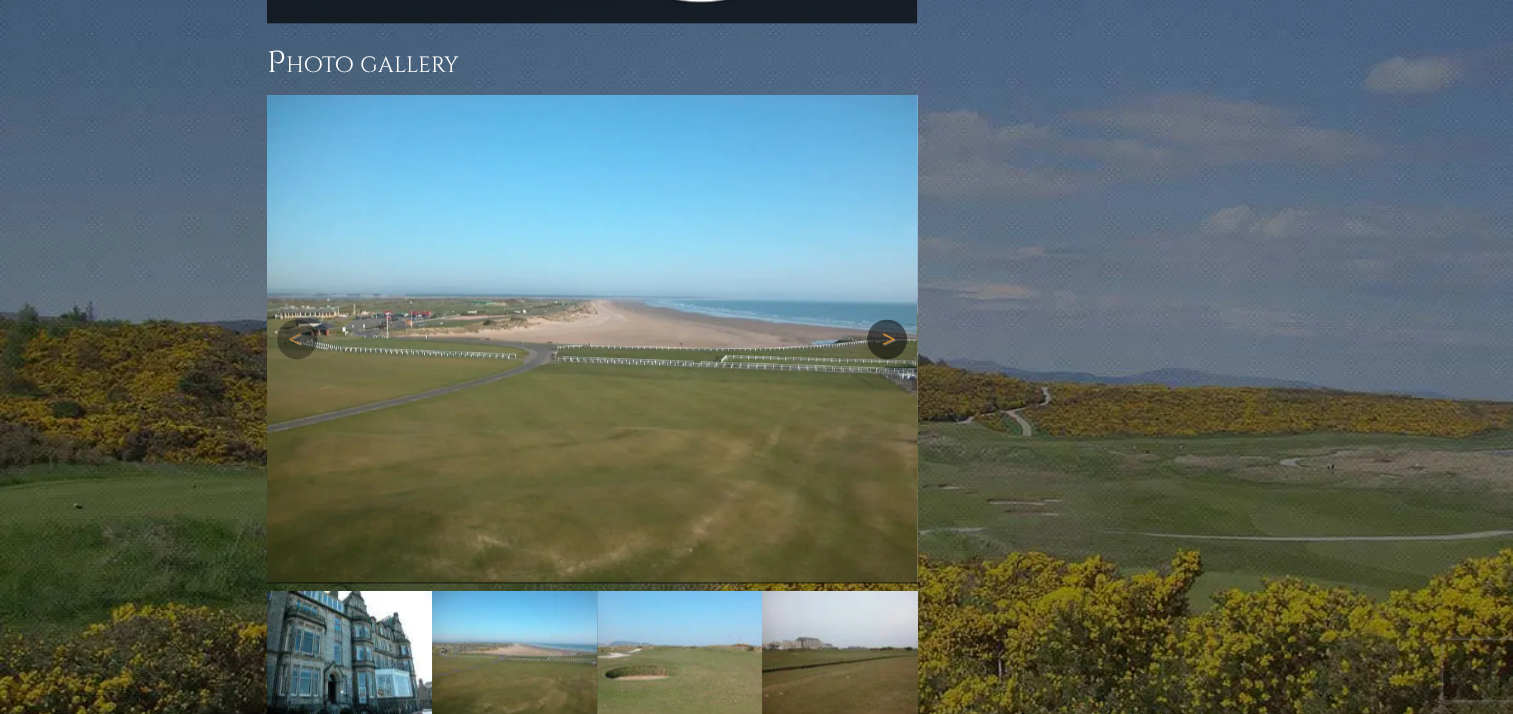 click on "Next" at bounding box center [887, 339] 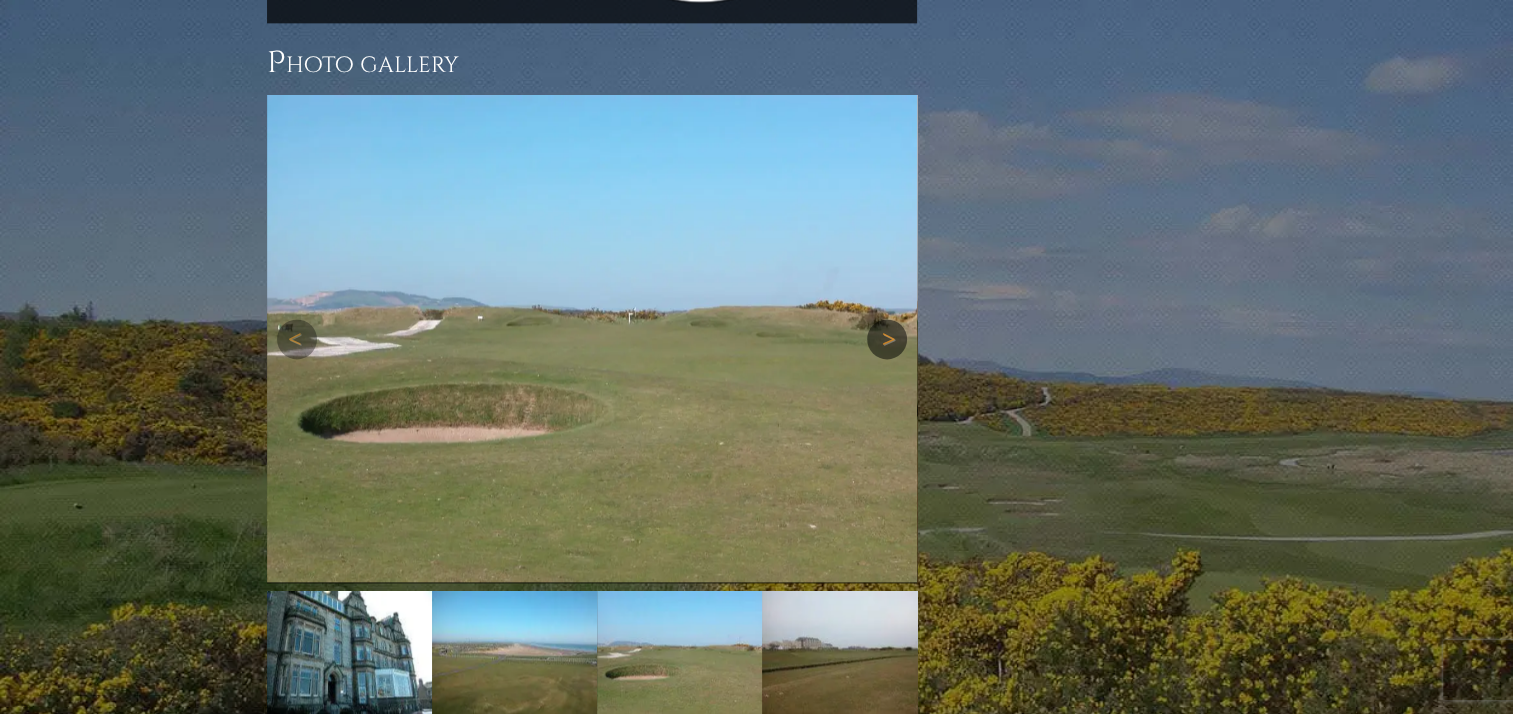 click on "Next" at bounding box center (887, 339) 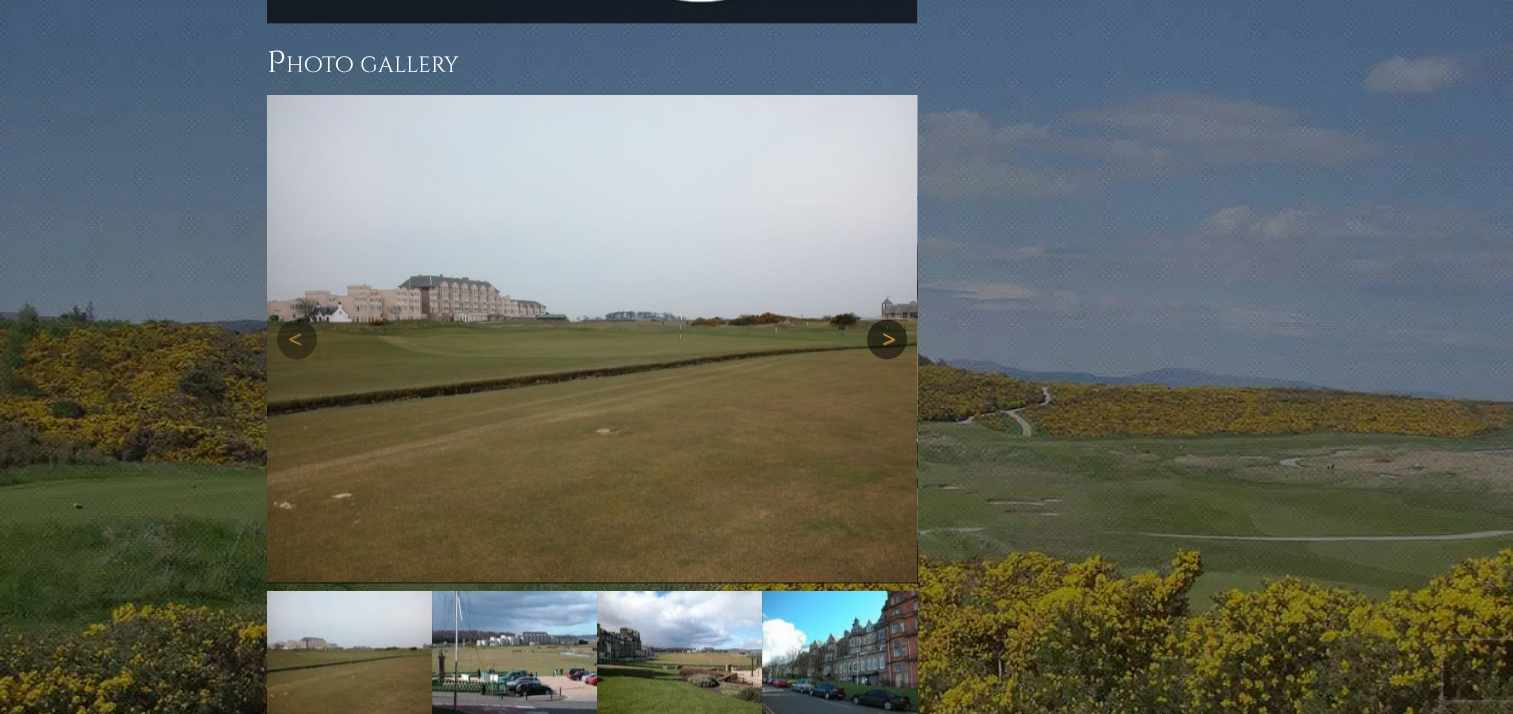 click on "Next" at bounding box center (887, 339) 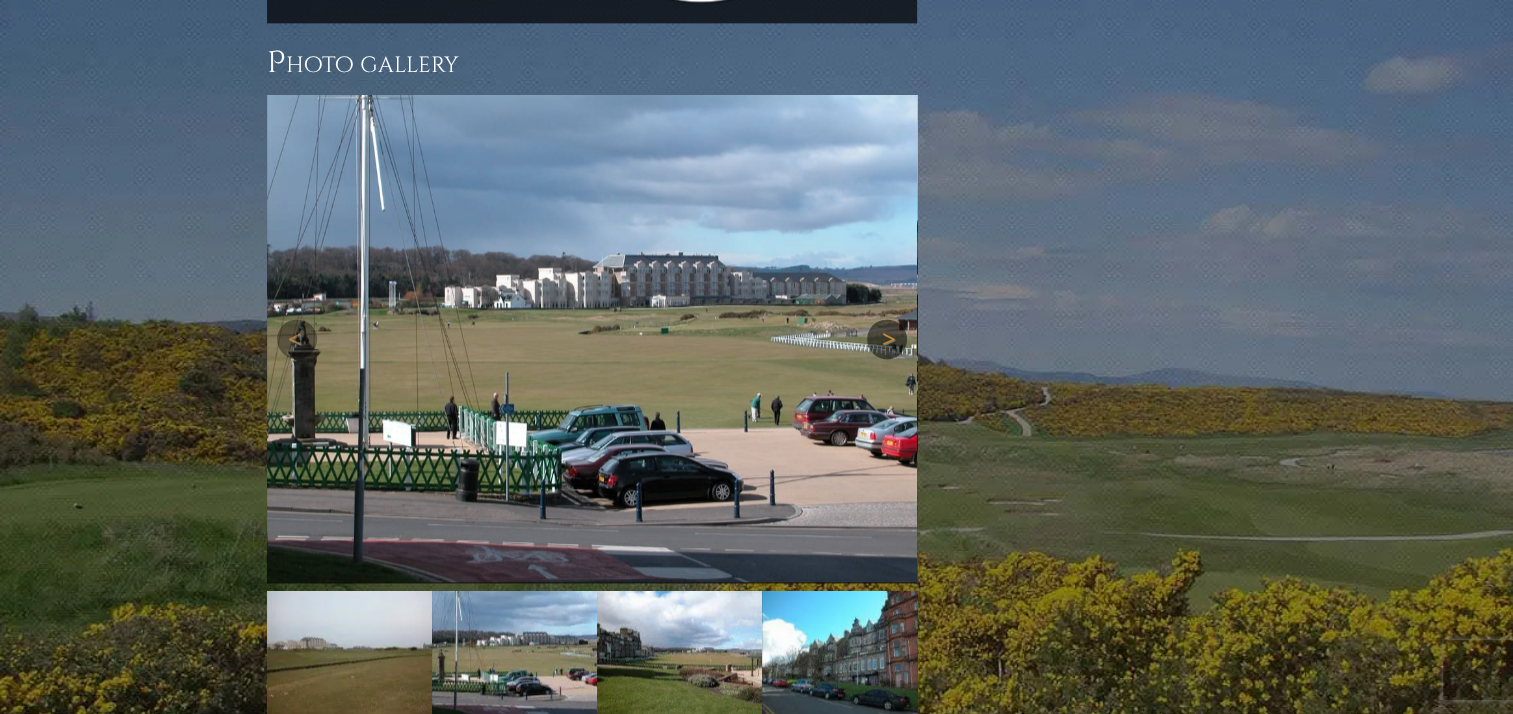 click on "Next" at bounding box center (887, 339) 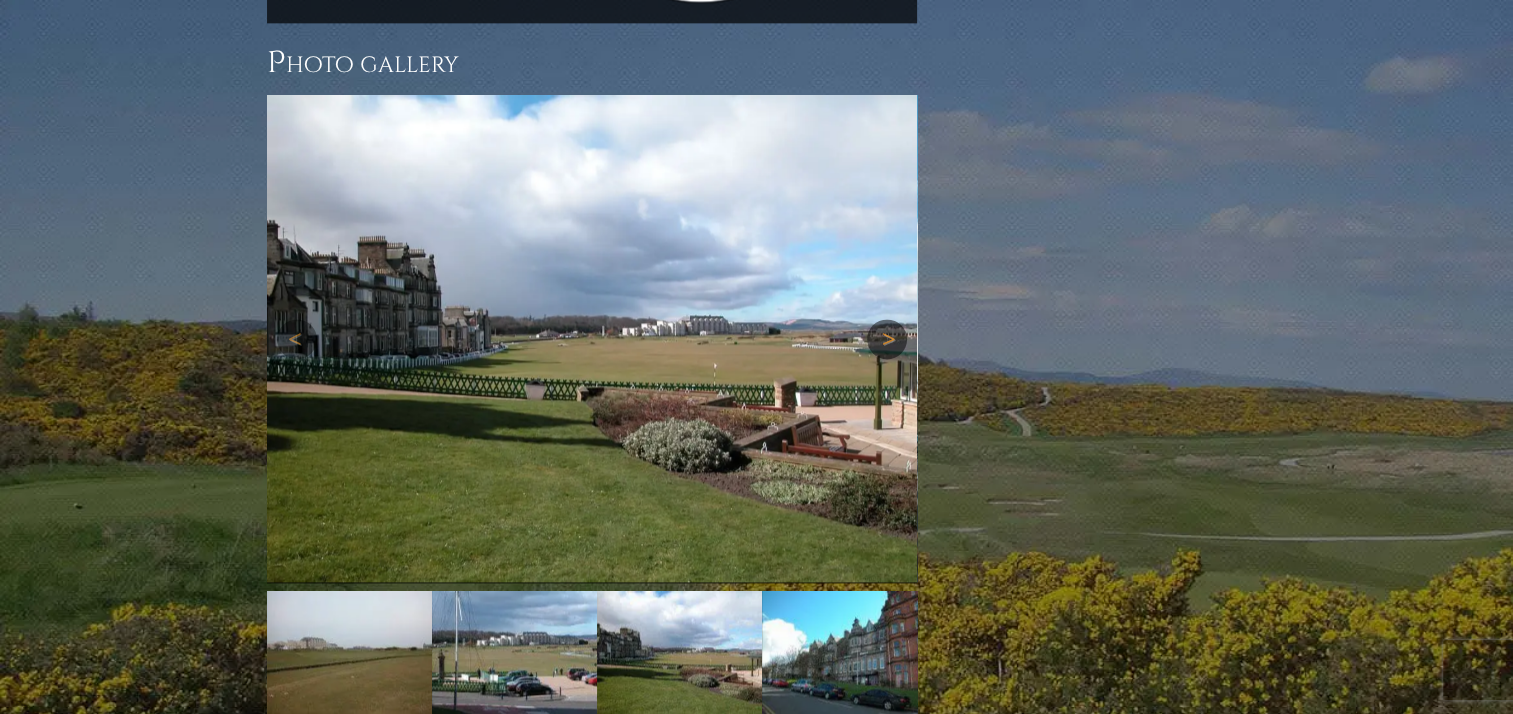 click on "Next" at bounding box center (887, 339) 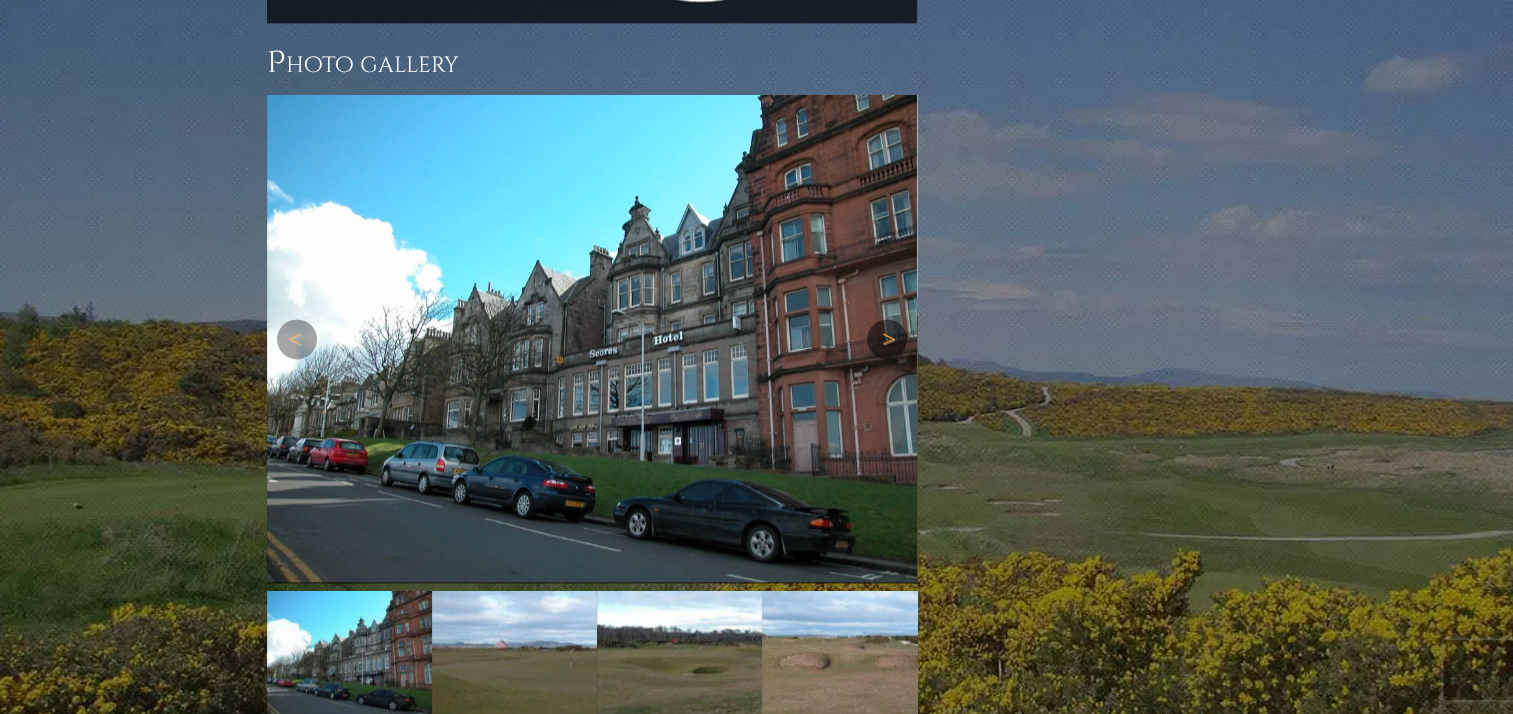click on "Next" at bounding box center [887, 339] 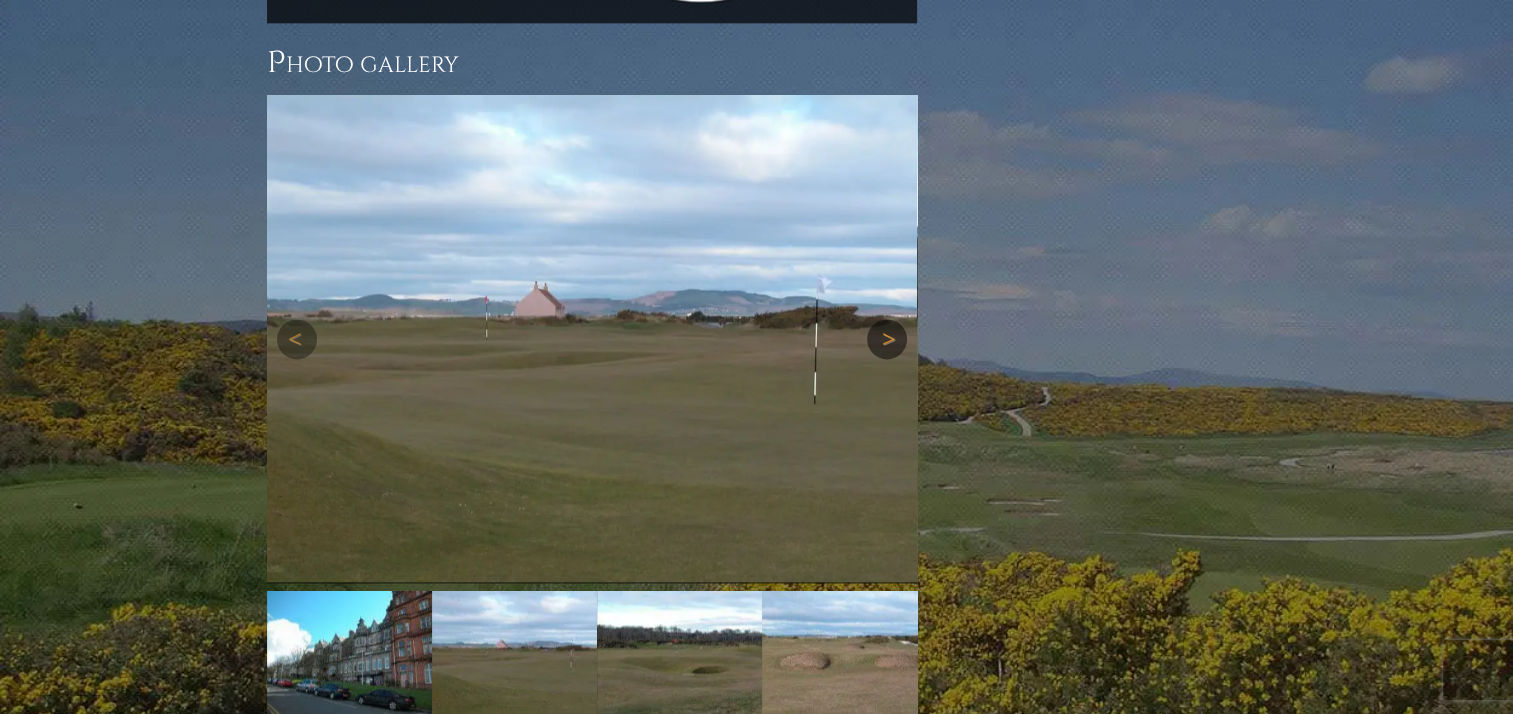 click on "Next" at bounding box center [887, 339] 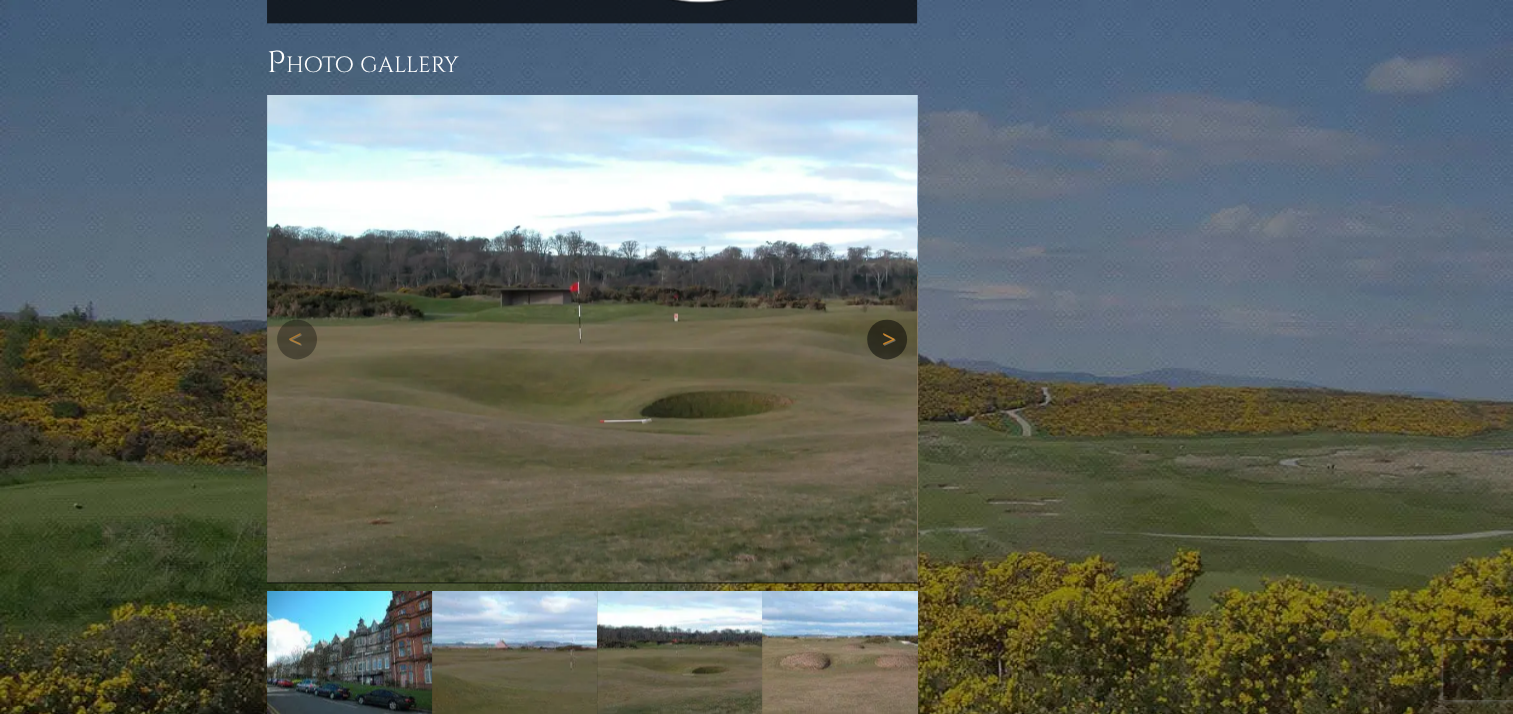 click on "Next" at bounding box center (887, 339) 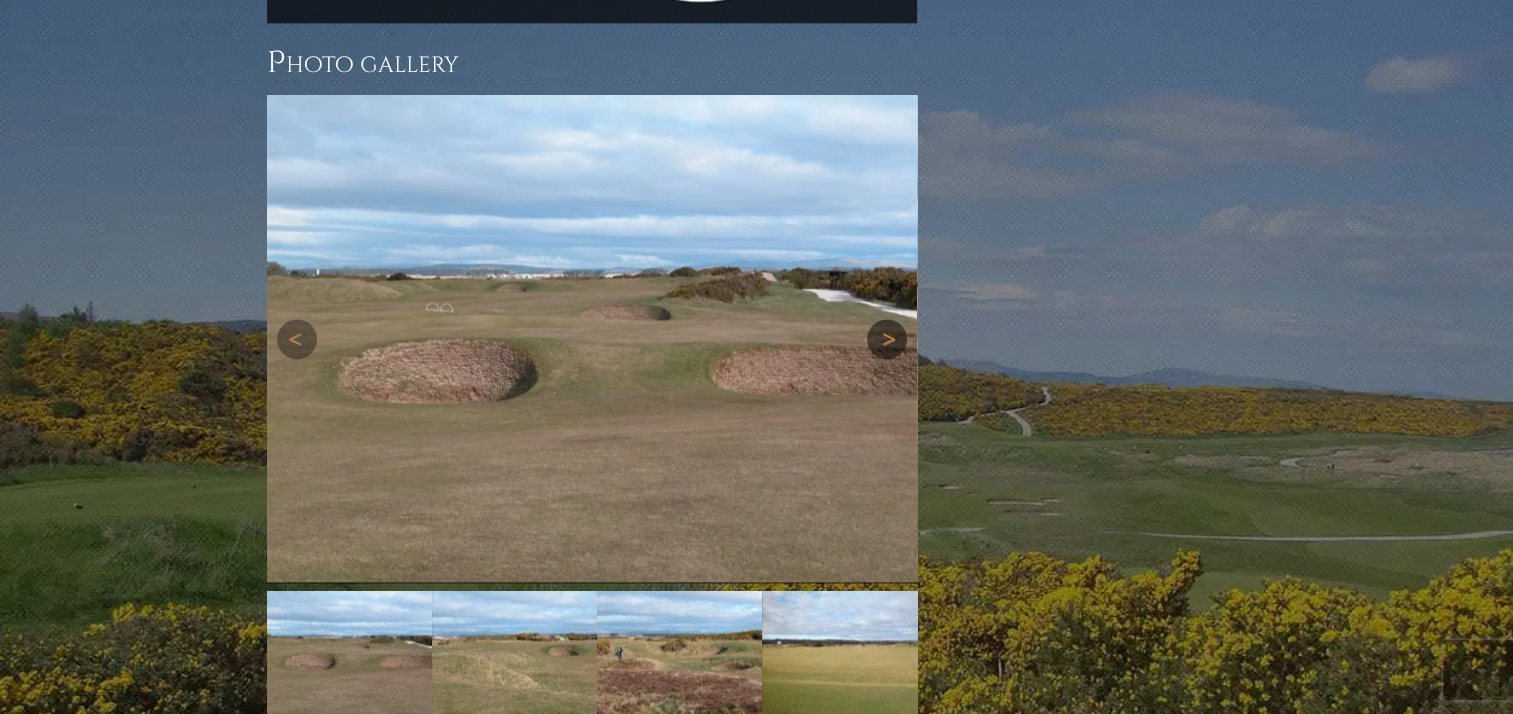 click on "Next" at bounding box center [887, 339] 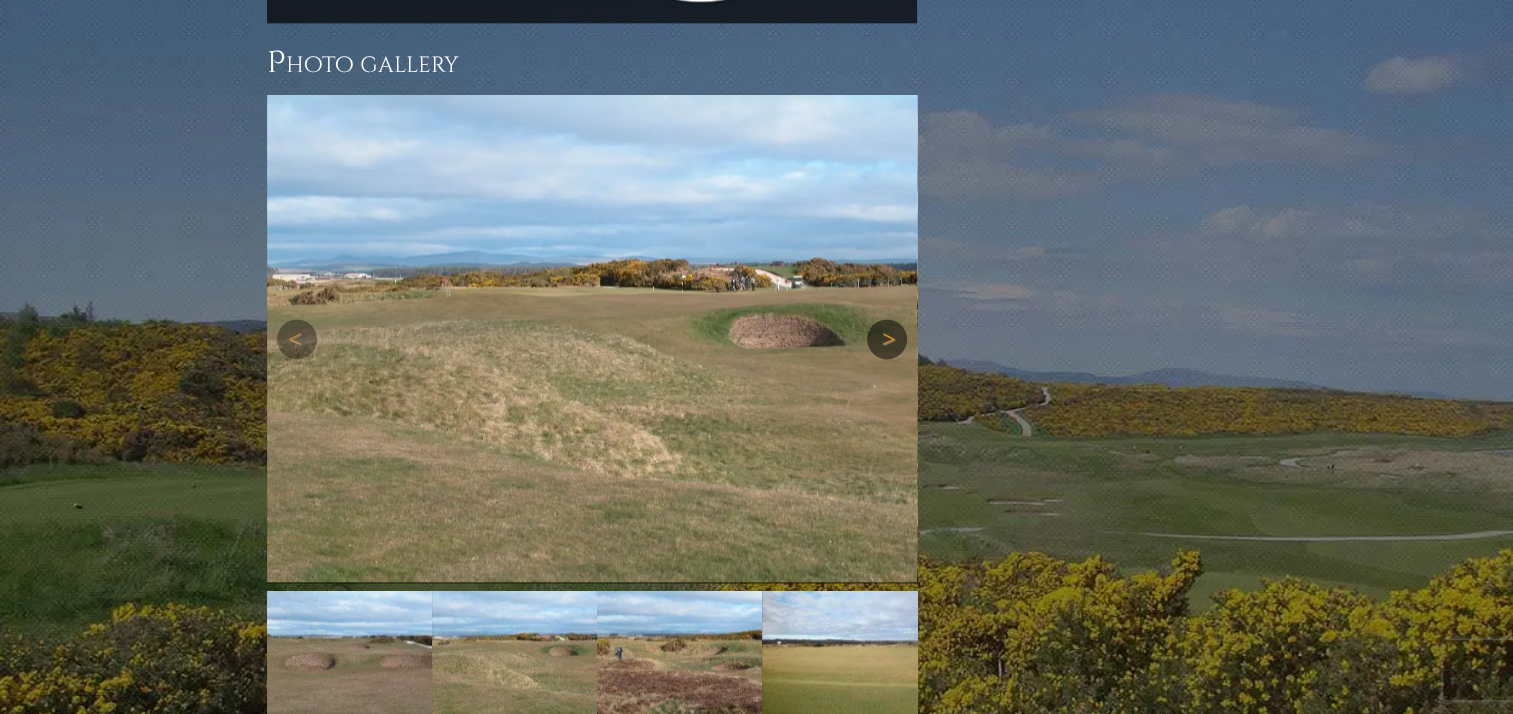 click on "Next" at bounding box center (887, 339) 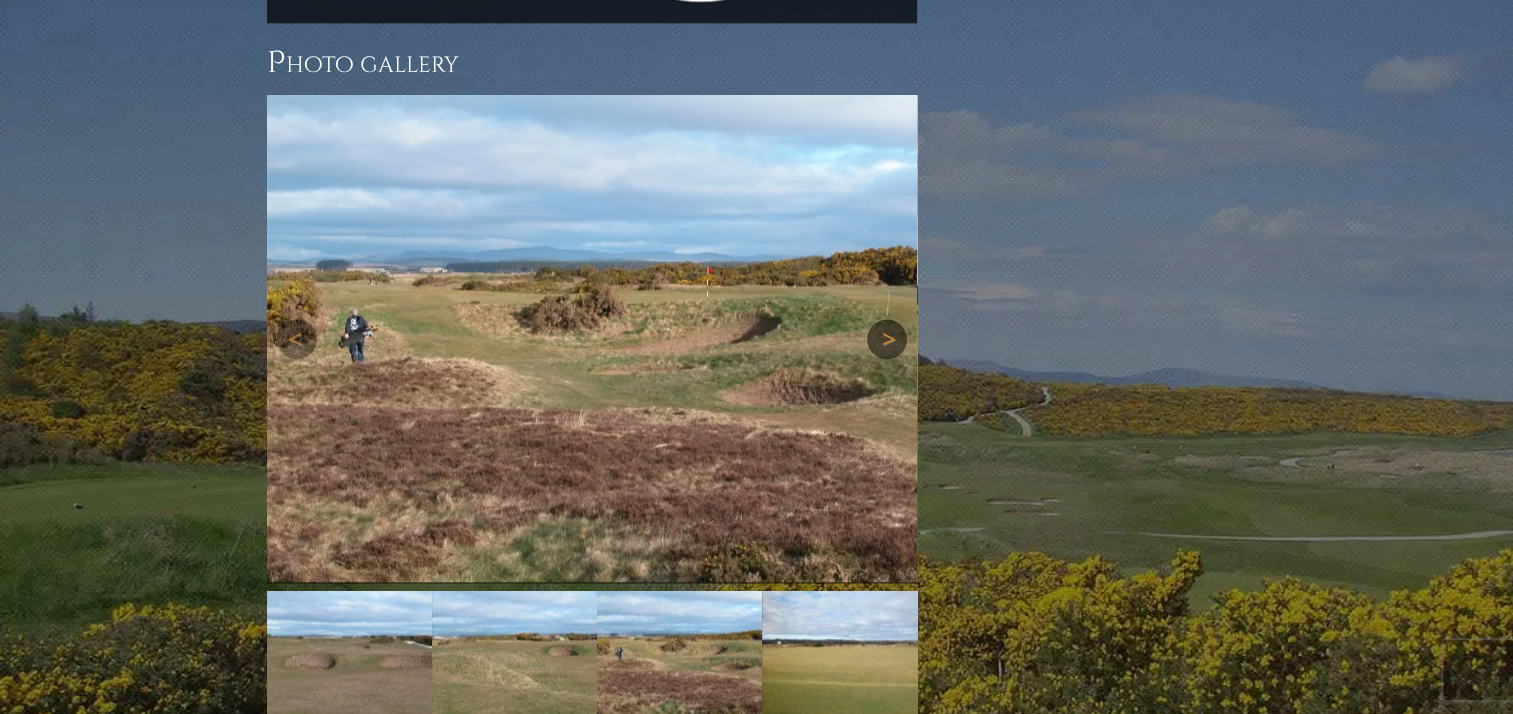 click on "Next" at bounding box center (887, 339) 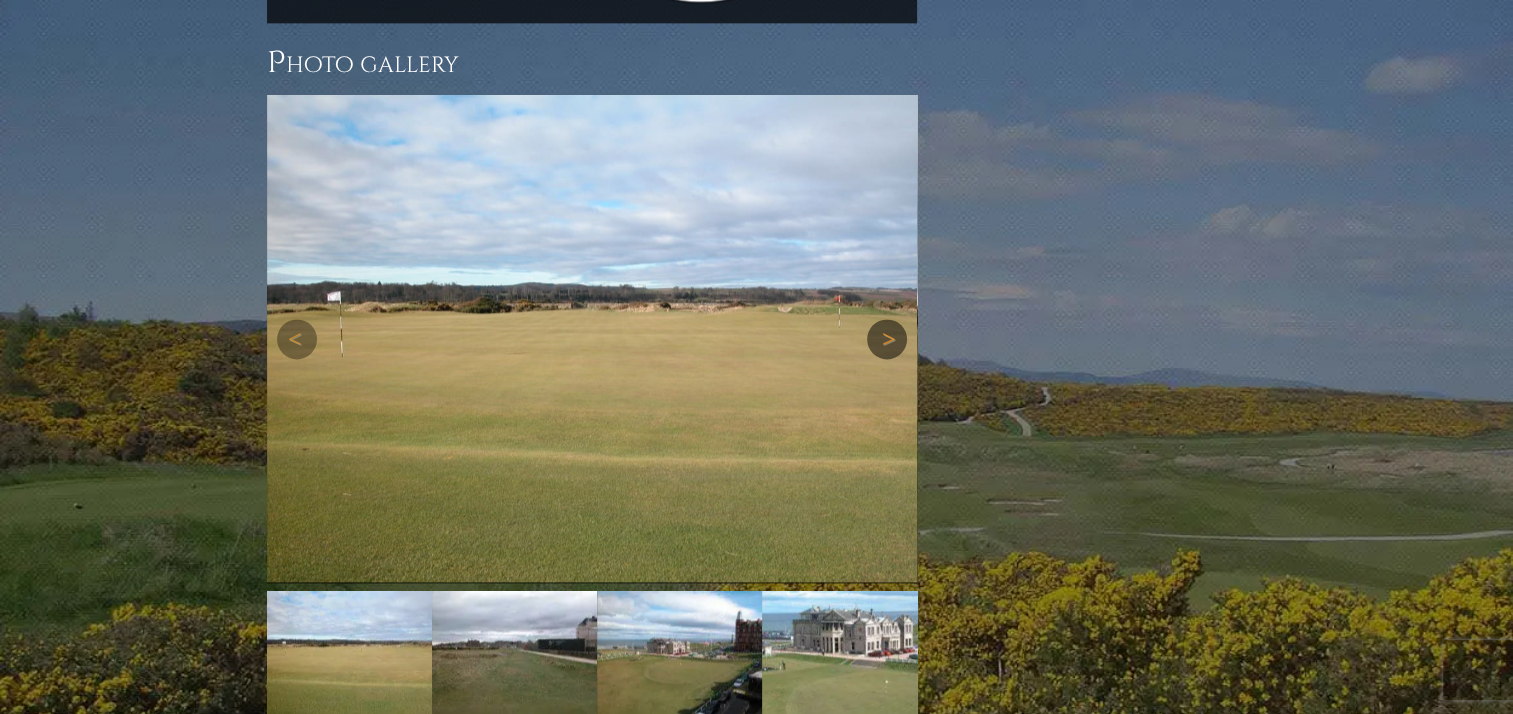 click on "Next" at bounding box center [887, 339] 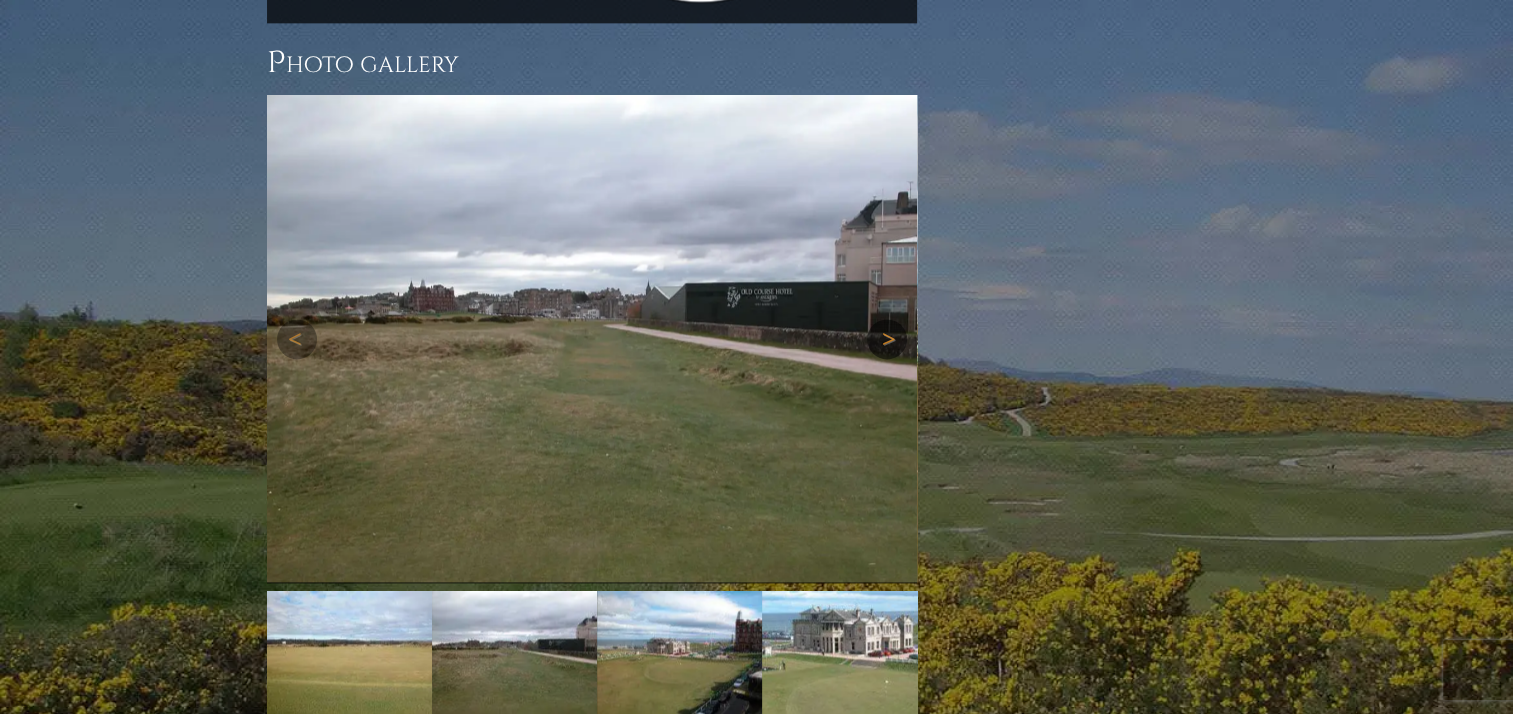 click on "Next" at bounding box center [887, 339] 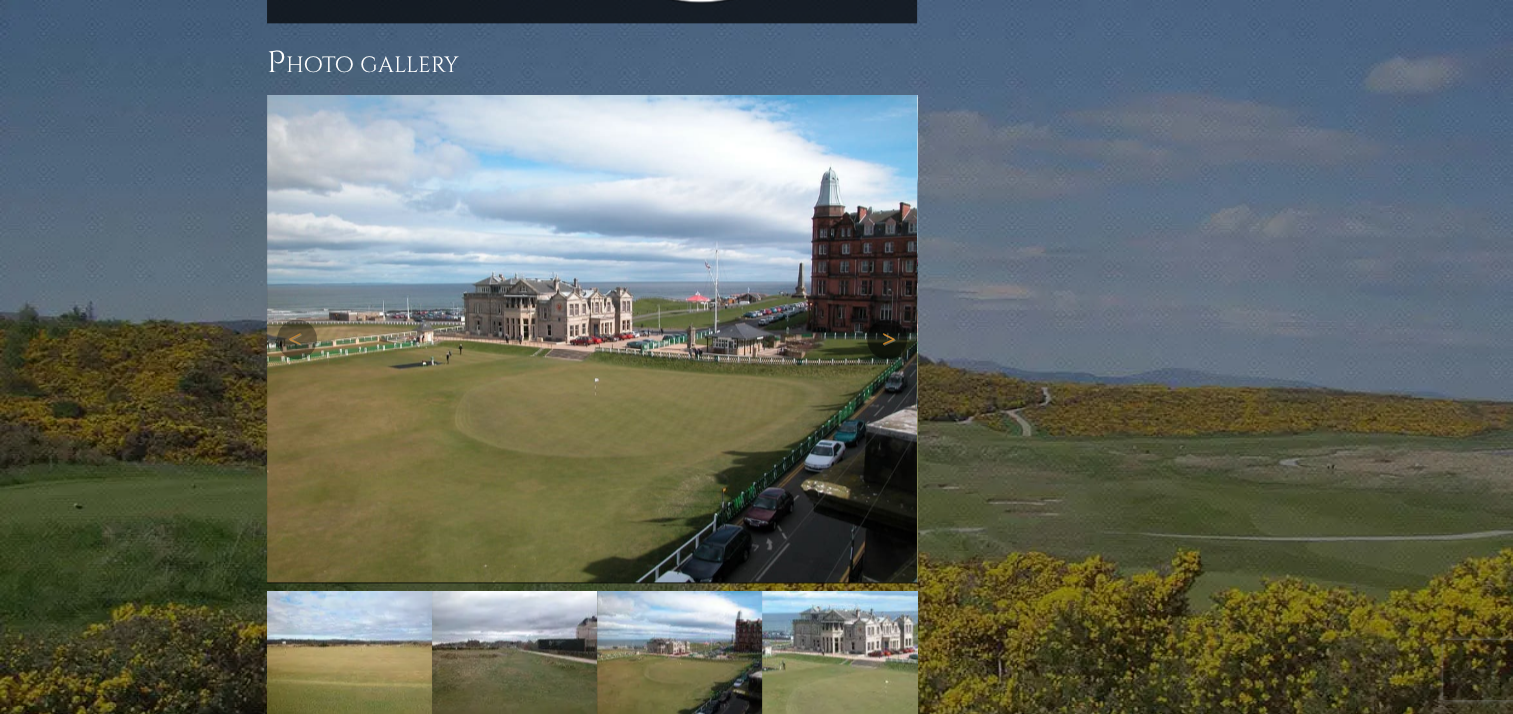 click on "Next" at bounding box center (887, 339) 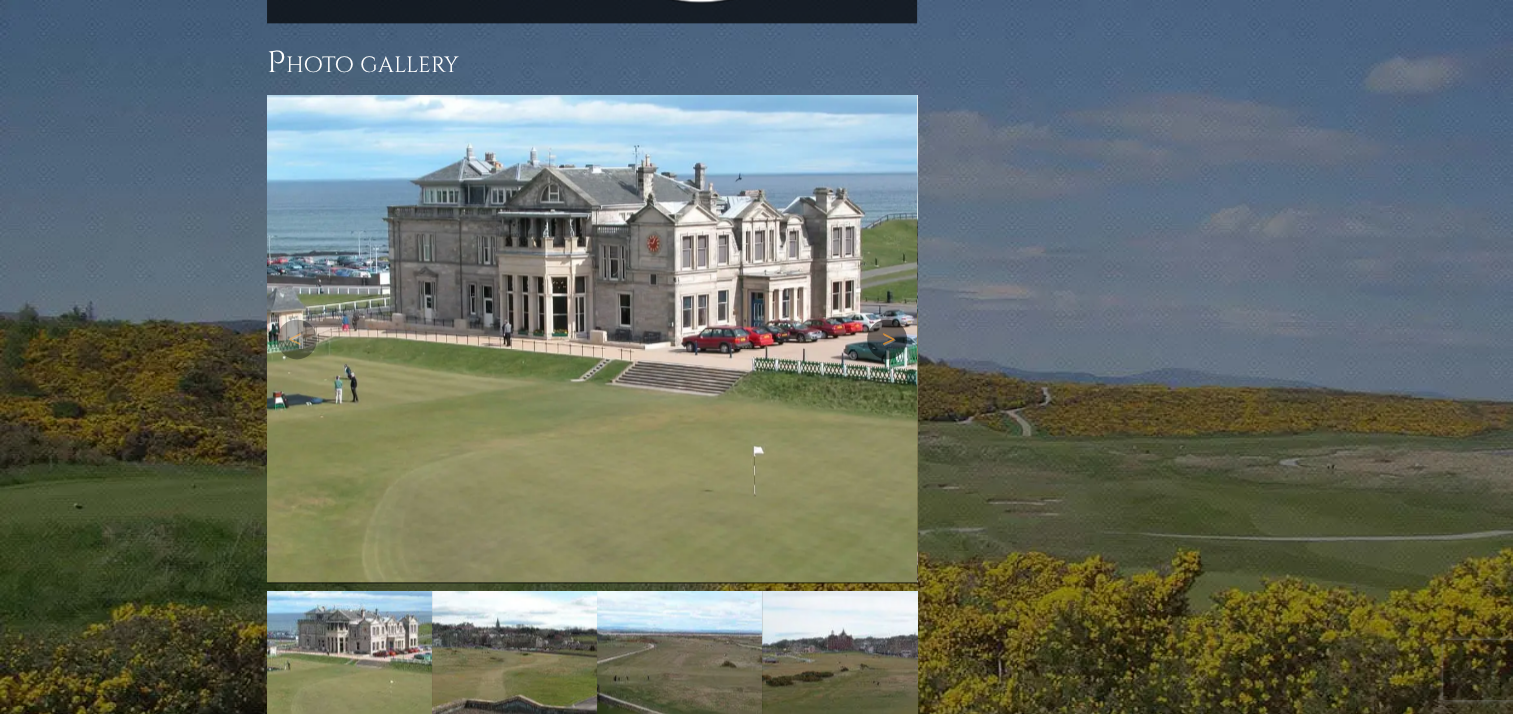 click on "Next" at bounding box center [887, 339] 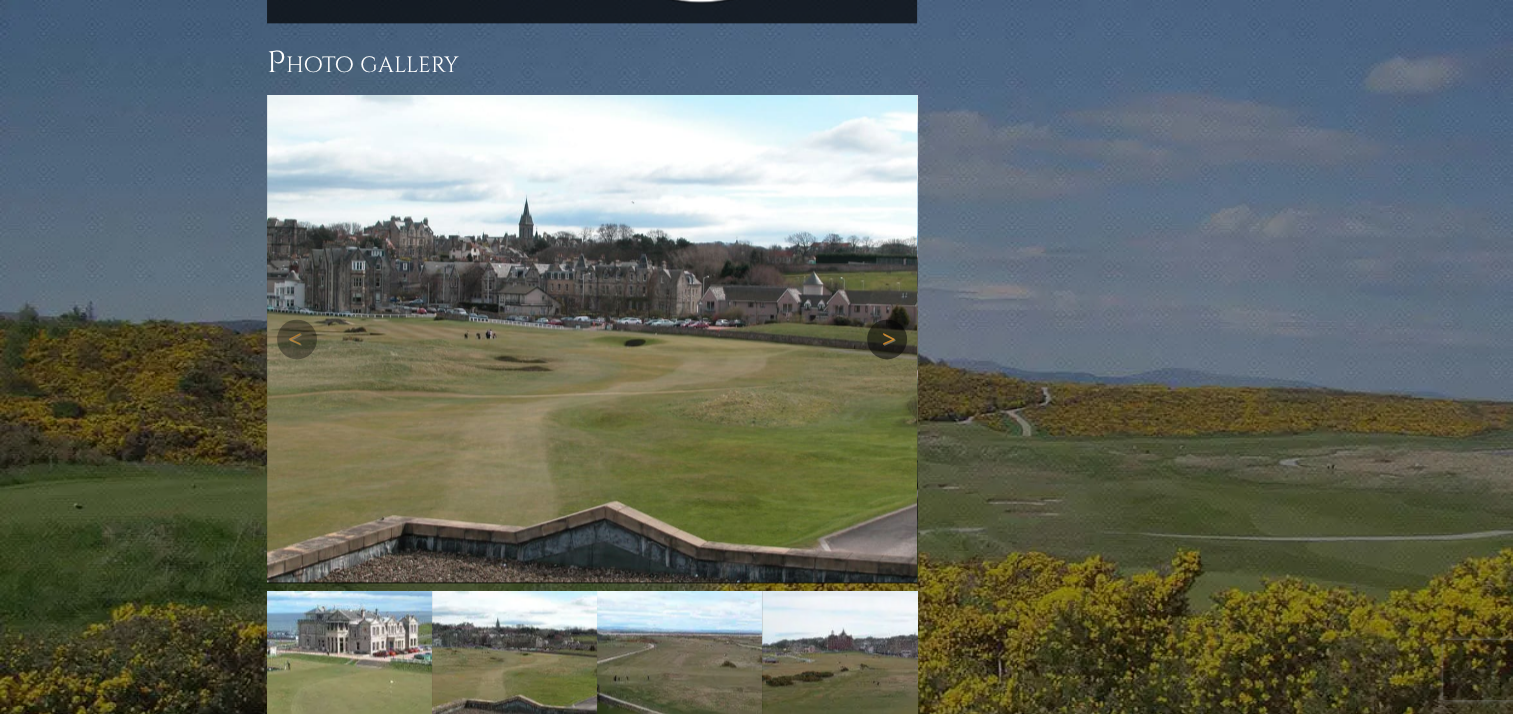 click on "Next" at bounding box center [887, 339] 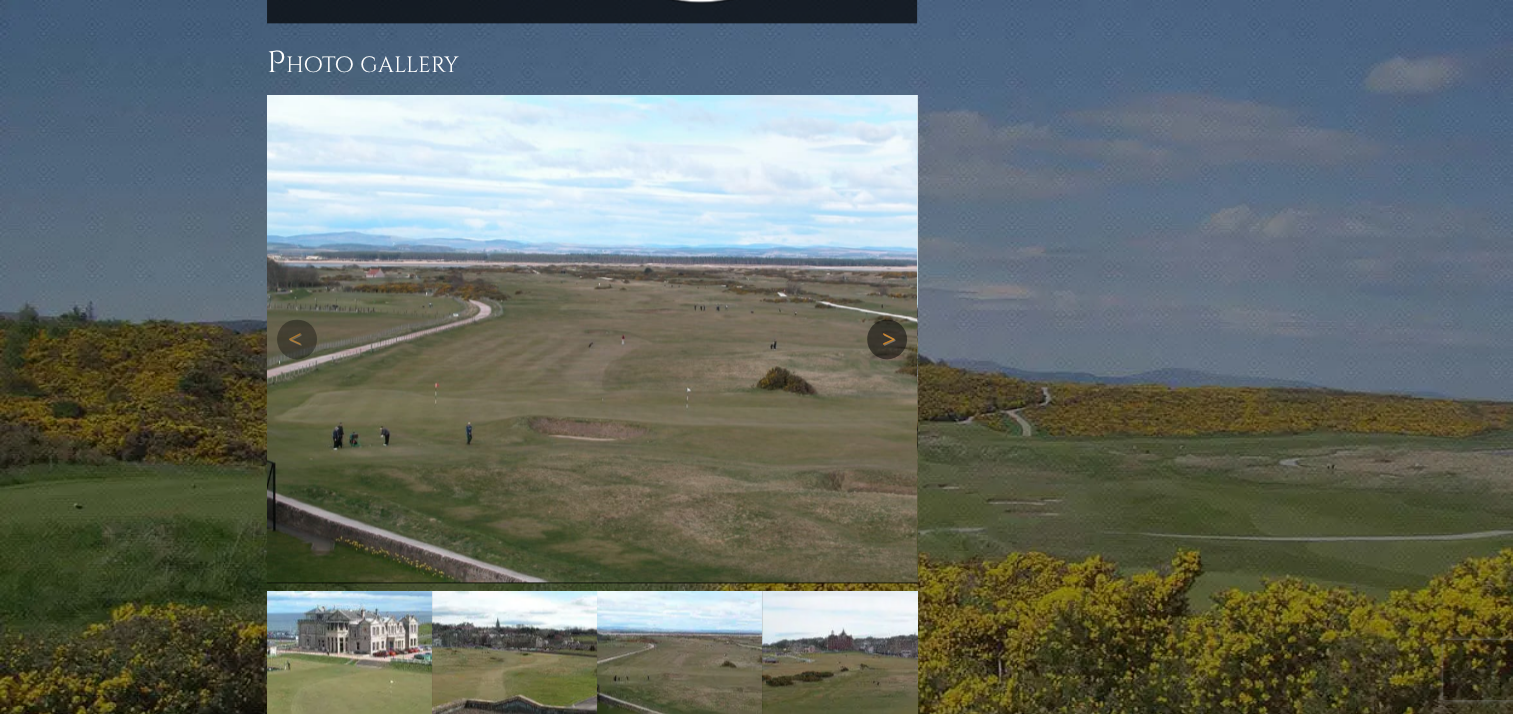 click on "Next" at bounding box center (887, 339) 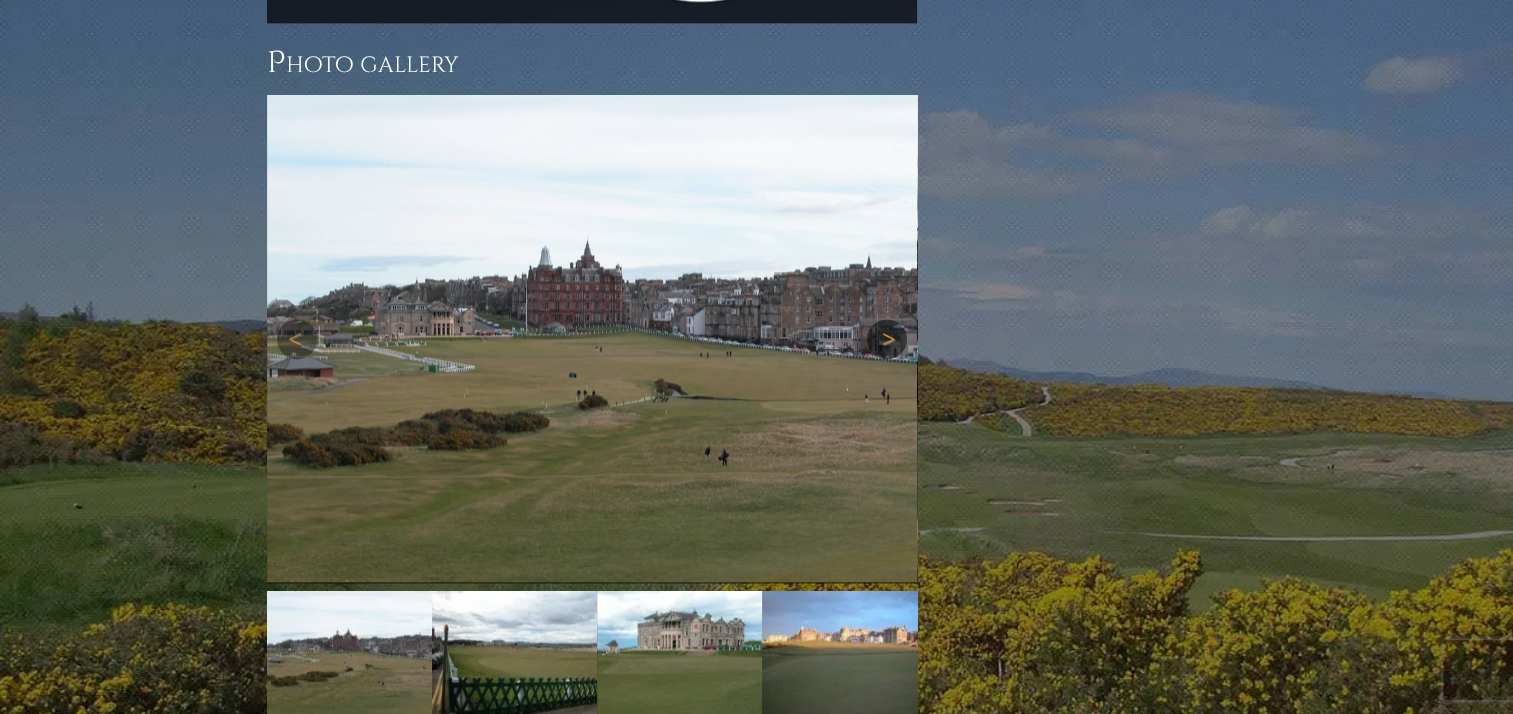 click on "Next" at bounding box center [887, 339] 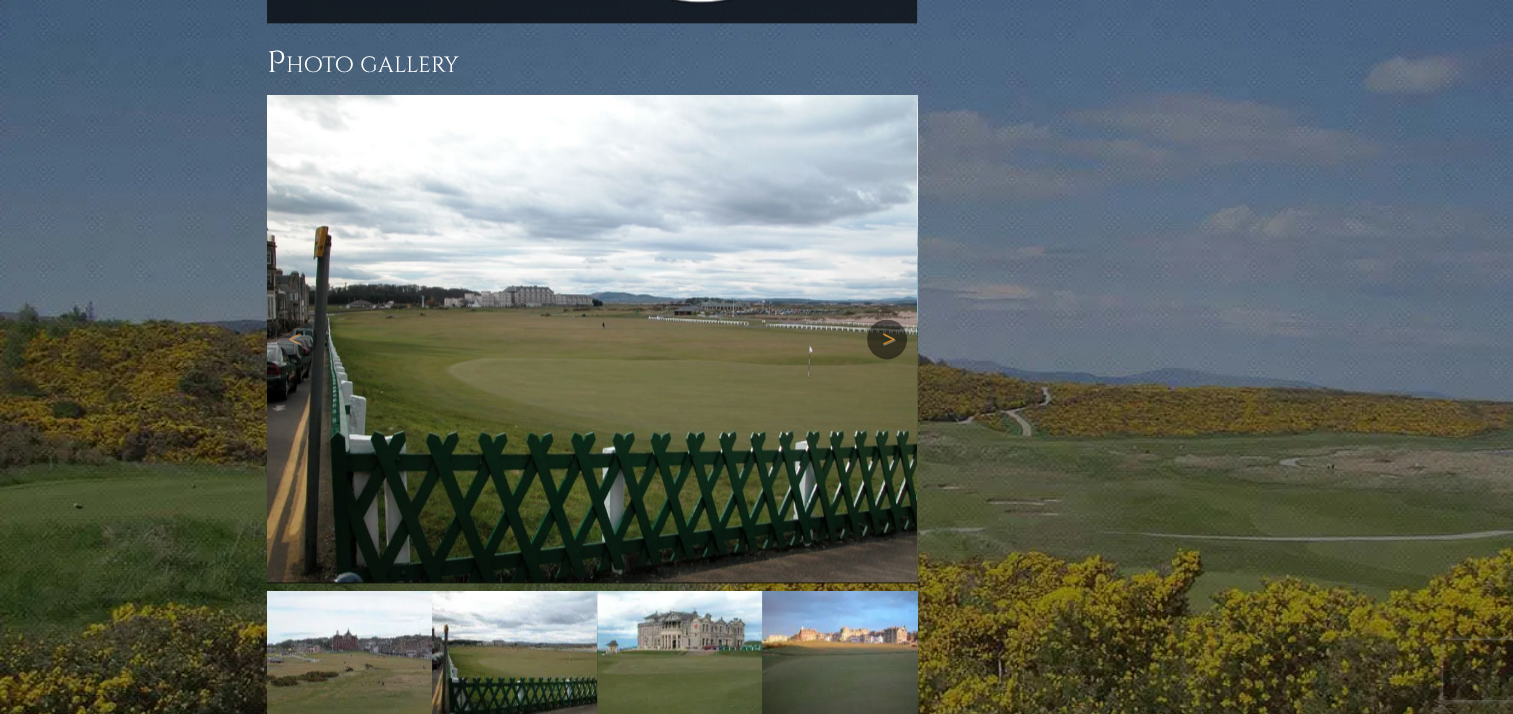 click on "Next" at bounding box center (887, 339) 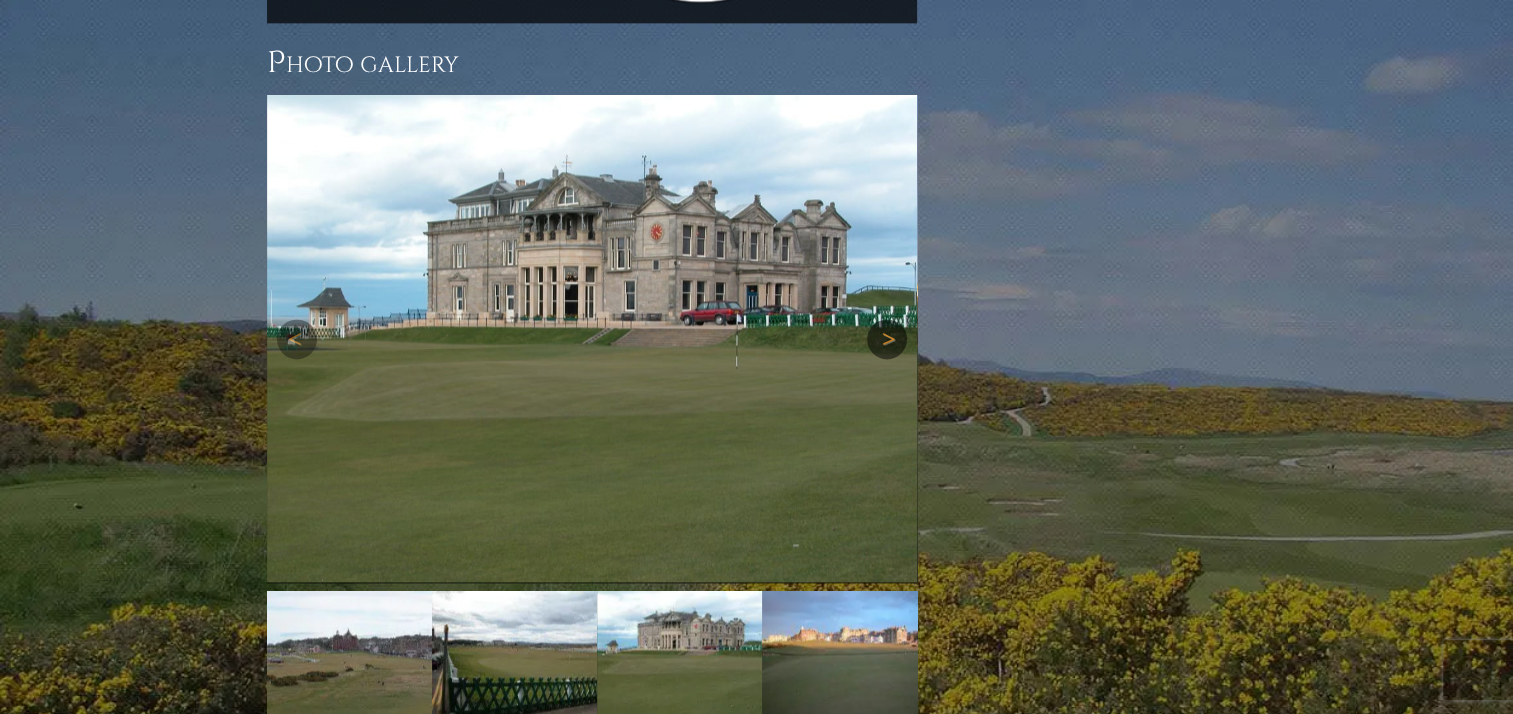 click on "Next" at bounding box center [887, 339] 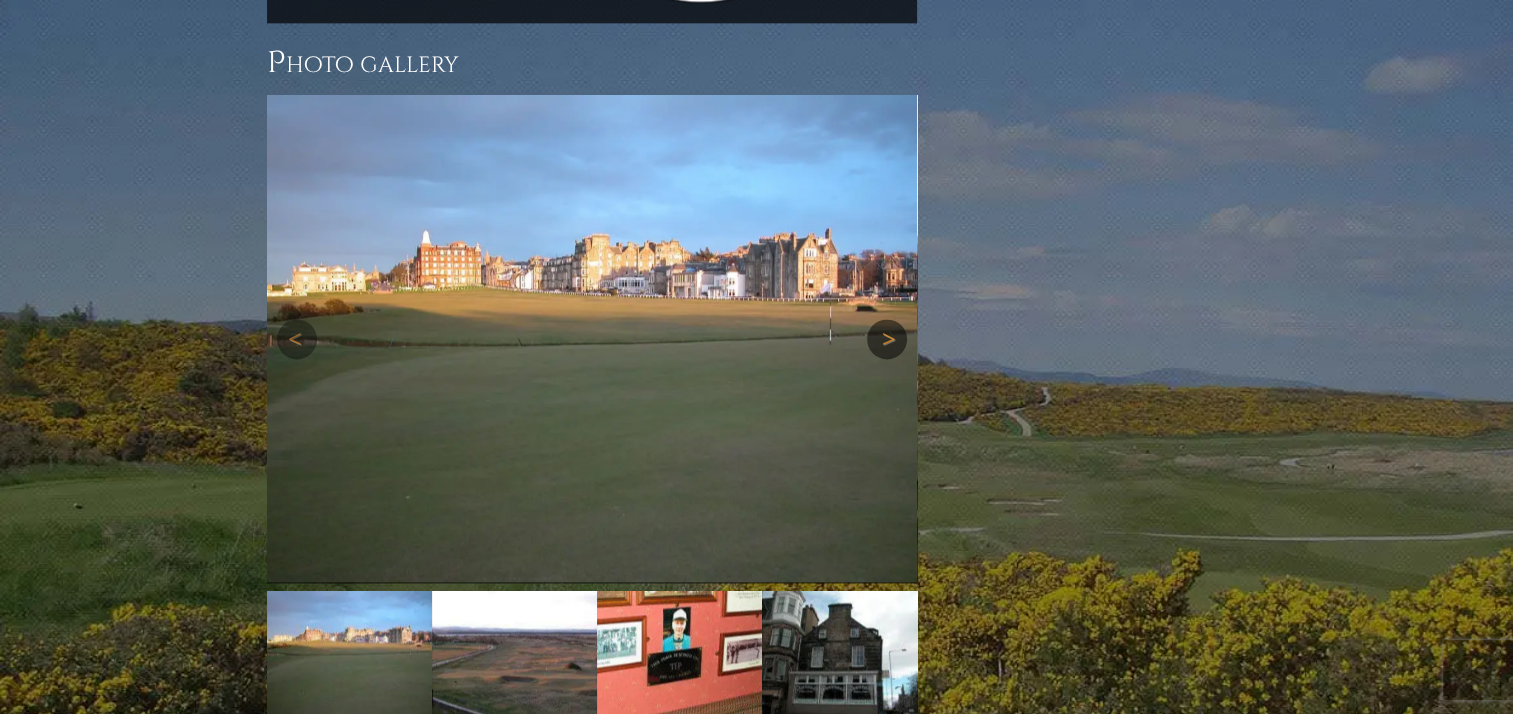 click on "Next" at bounding box center [887, 339] 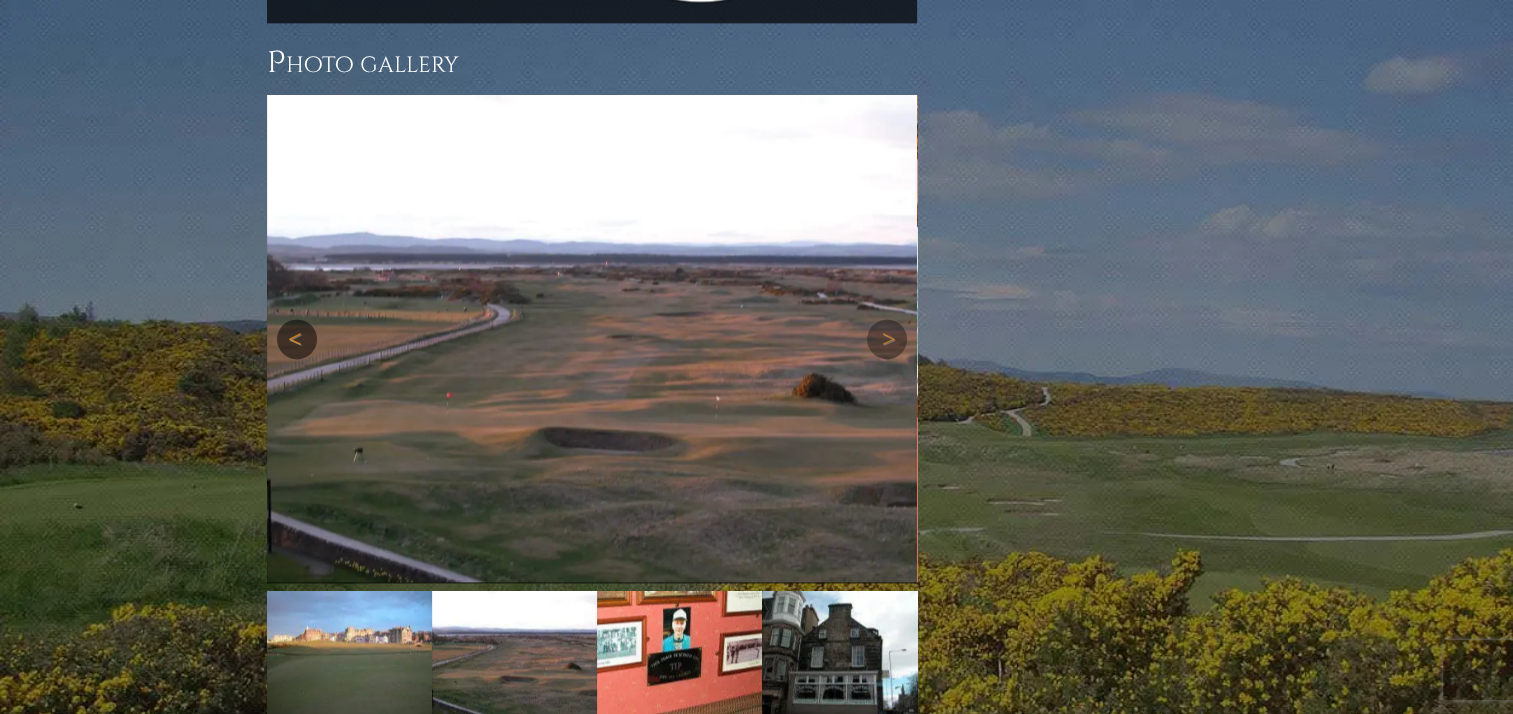 click on "Previous" at bounding box center (297, 339) 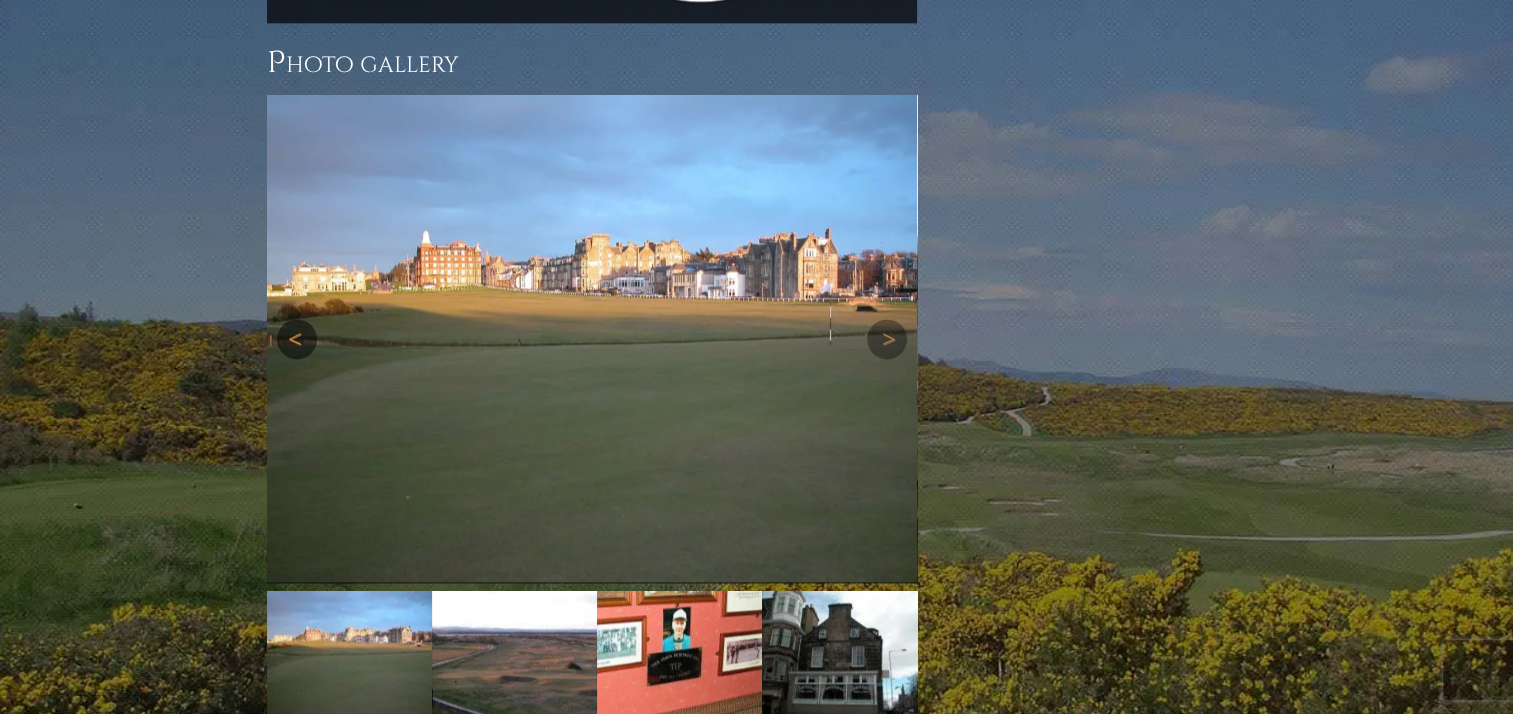 click on "Previous" at bounding box center (297, 339) 